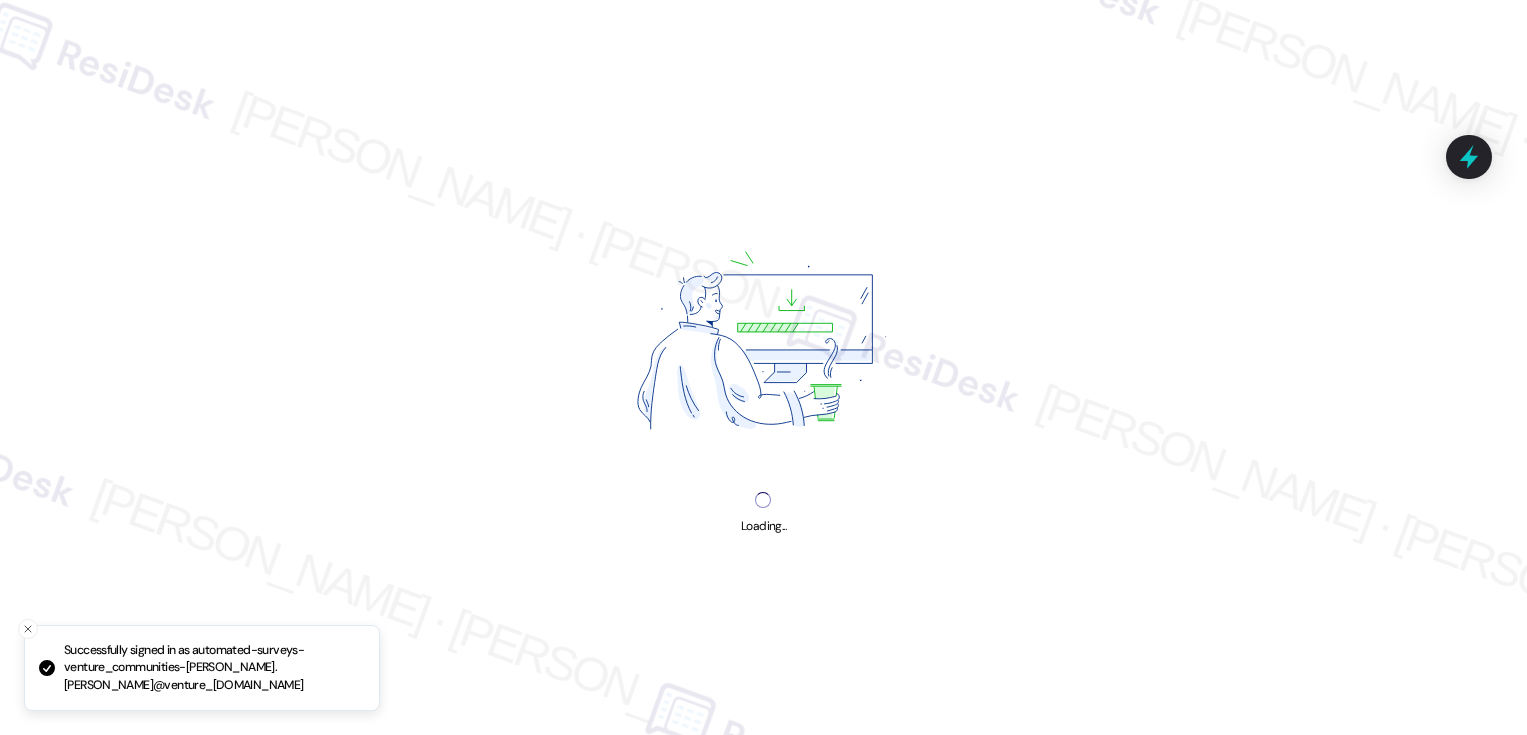 scroll, scrollTop: 0, scrollLeft: 0, axis: both 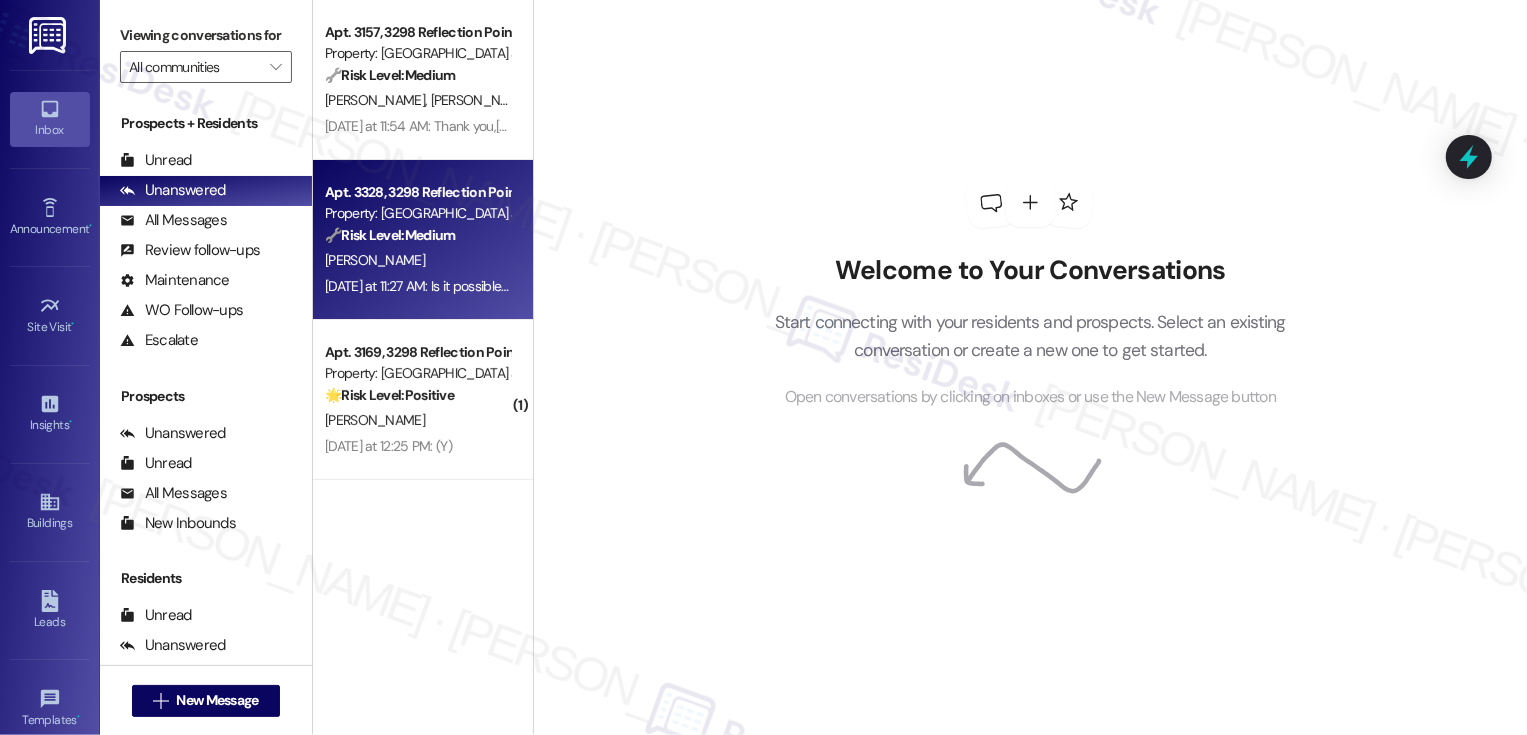click on "[PERSON_NAME]" at bounding box center [417, 260] 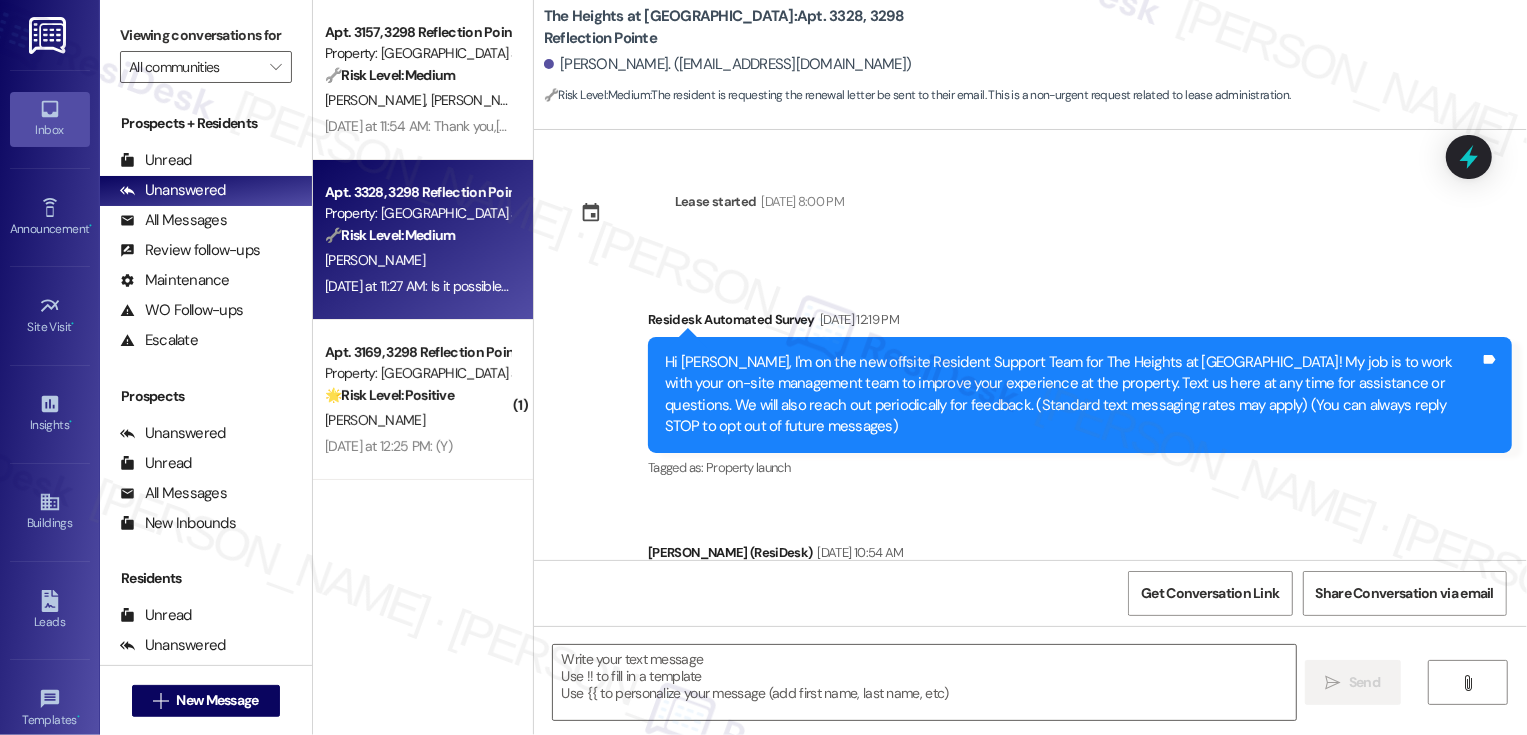 click on "[PERSON_NAME]" at bounding box center [417, 260] 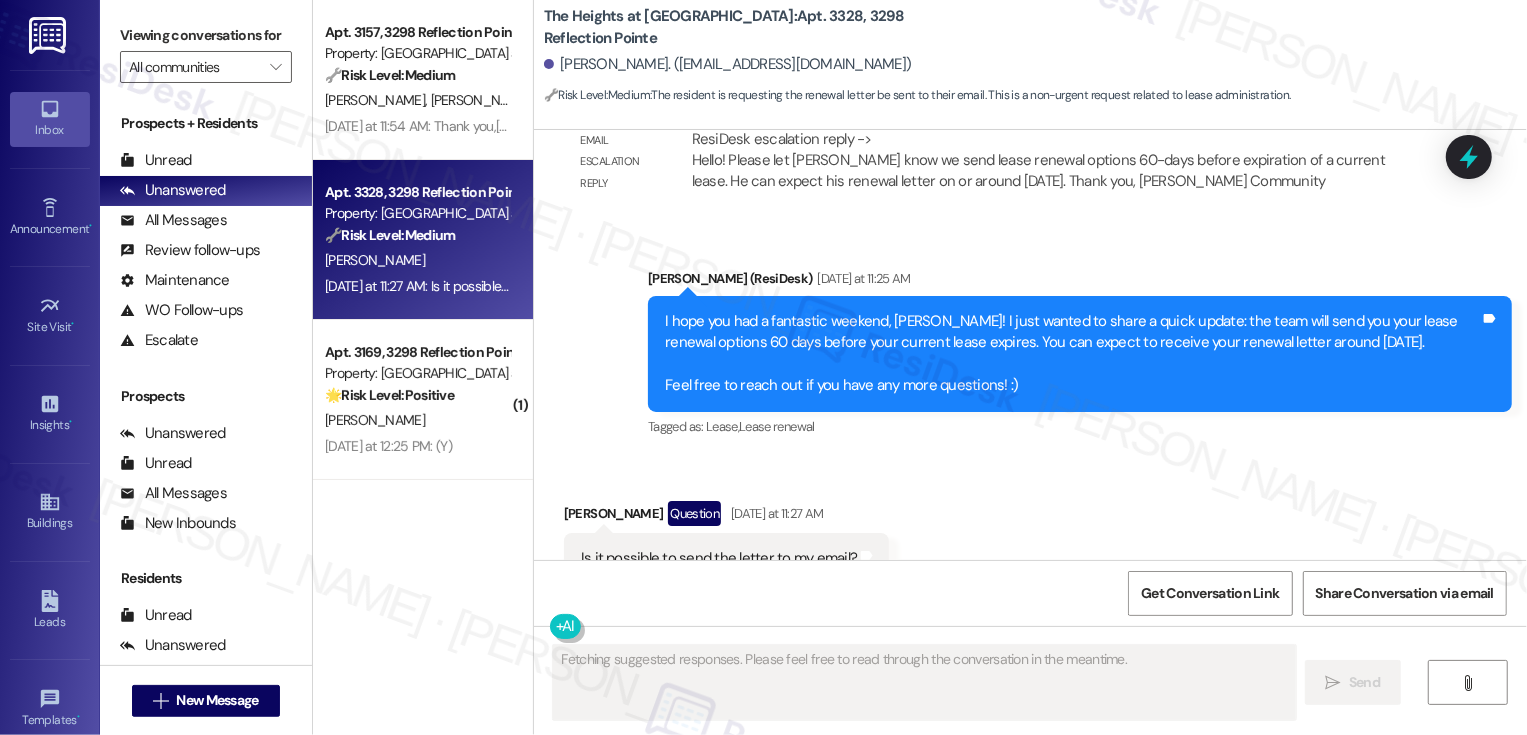 scroll, scrollTop: 2145, scrollLeft: 0, axis: vertical 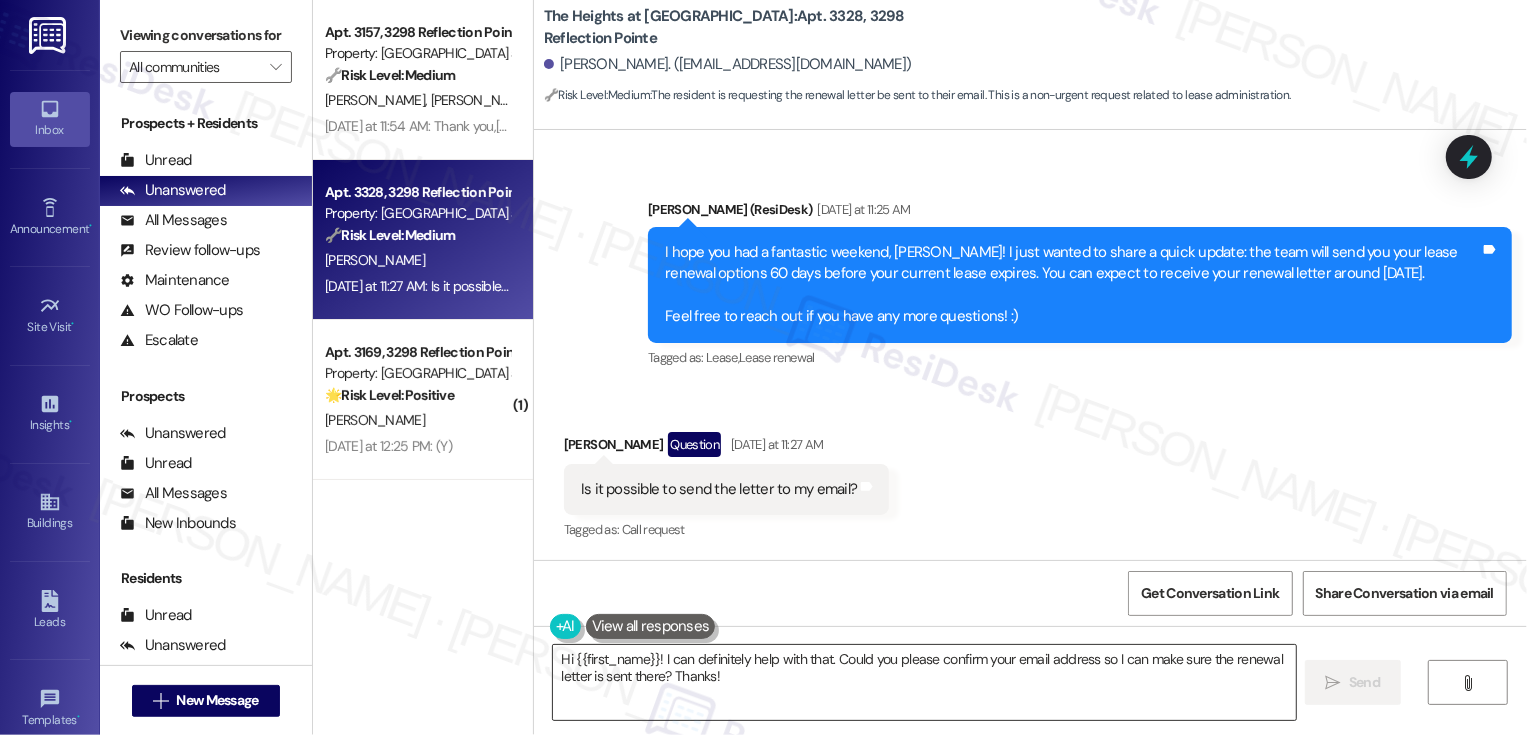 click on "Hi {{first_name}}! I can definitely help with that. Could you please confirm your email address so I can make sure the renewal letter is sent there? Thanks!" at bounding box center (924, 682) 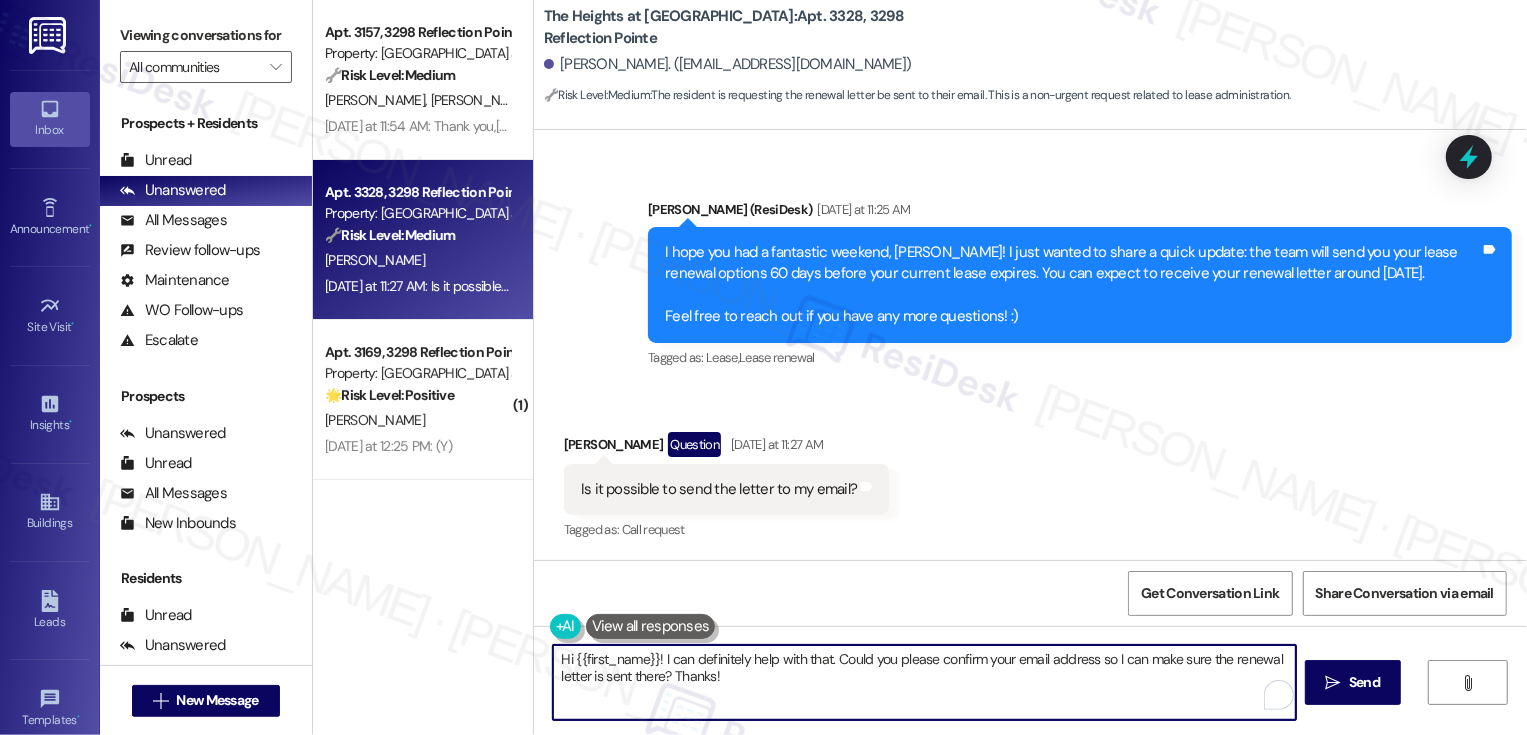 drag, startPoint x: 829, startPoint y: 661, endPoint x: 541, endPoint y: 664, distance: 288.01562 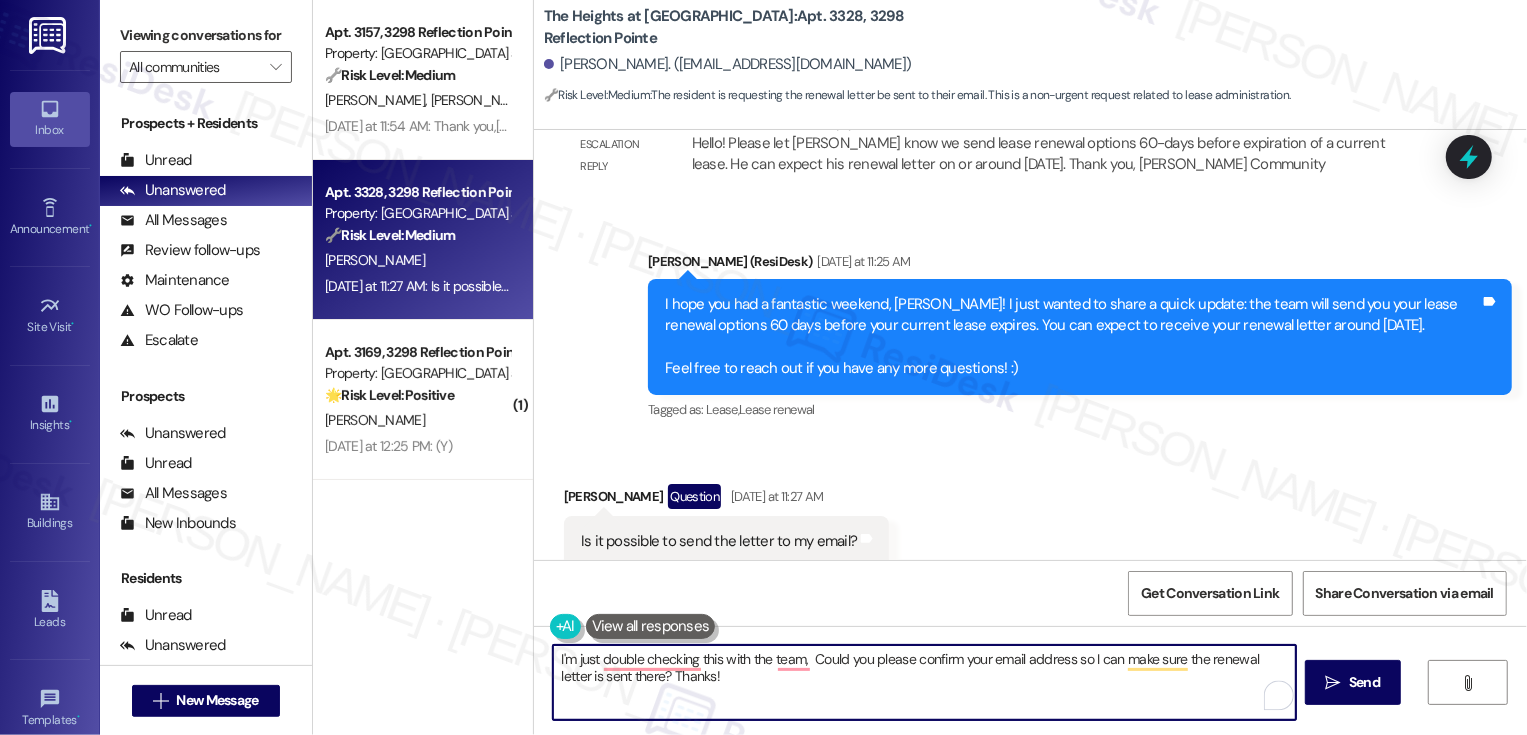 scroll, scrollTop: 2035, scrollLeft: 0, axis: vertical 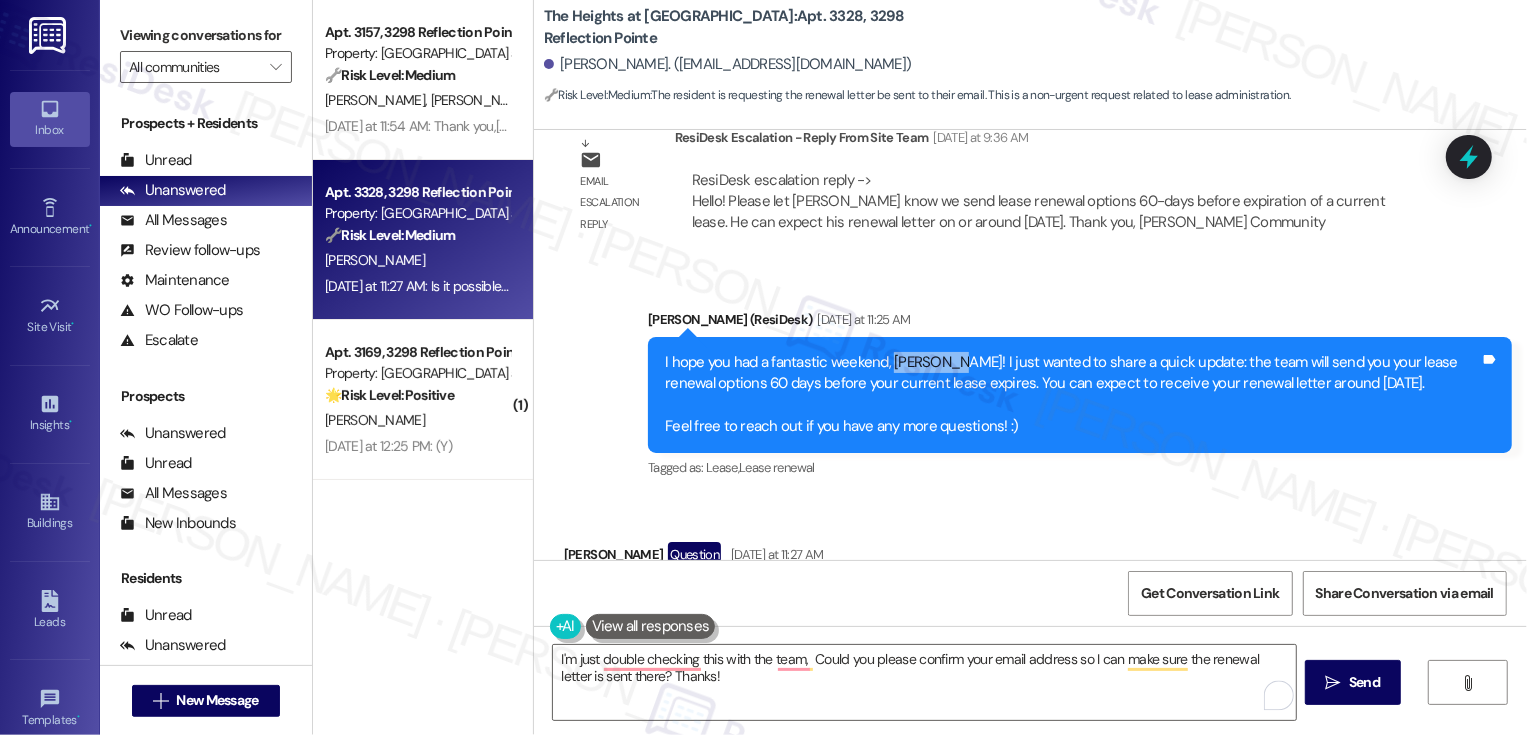 drag, startPoint x: 880, startPoint y: 363, endPoint x: 946, endPoint y: 367, distance: 66.1211 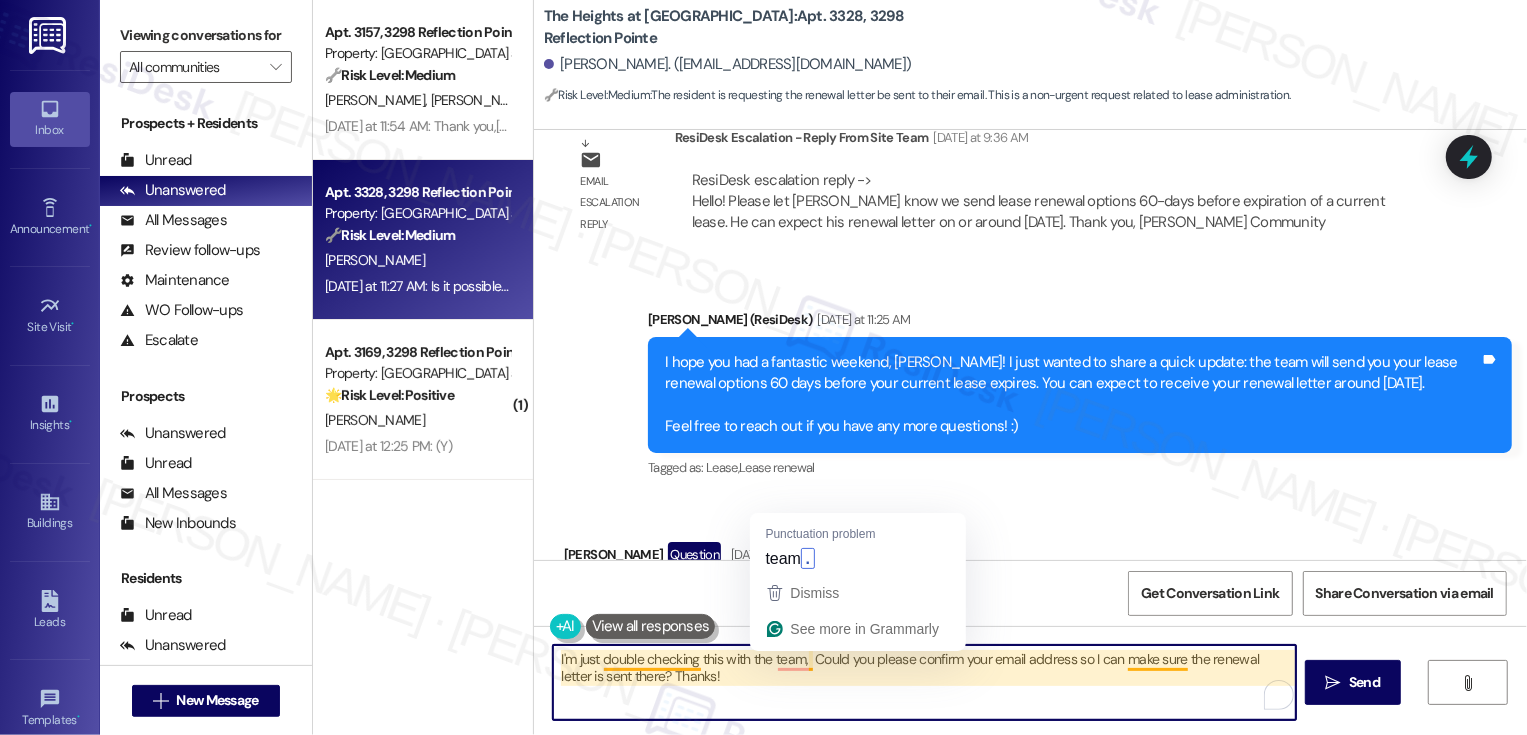 click on "I'm just double checking this with the team,  Could you please confirm your email address so I can make sure the renewal letter is sent there? Thanks!" at bounding box center (924, 682) 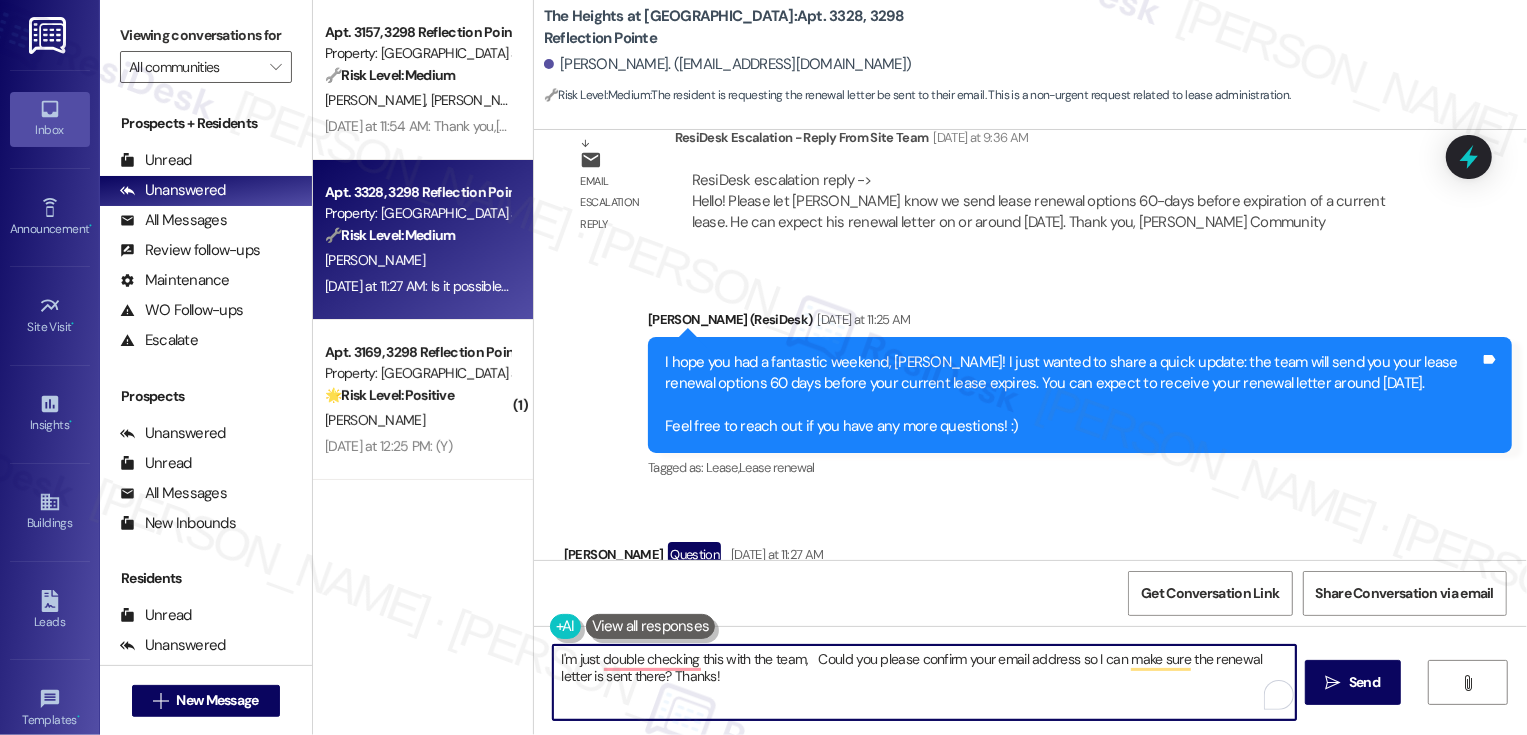 paste on "[PERSON_NAME]" 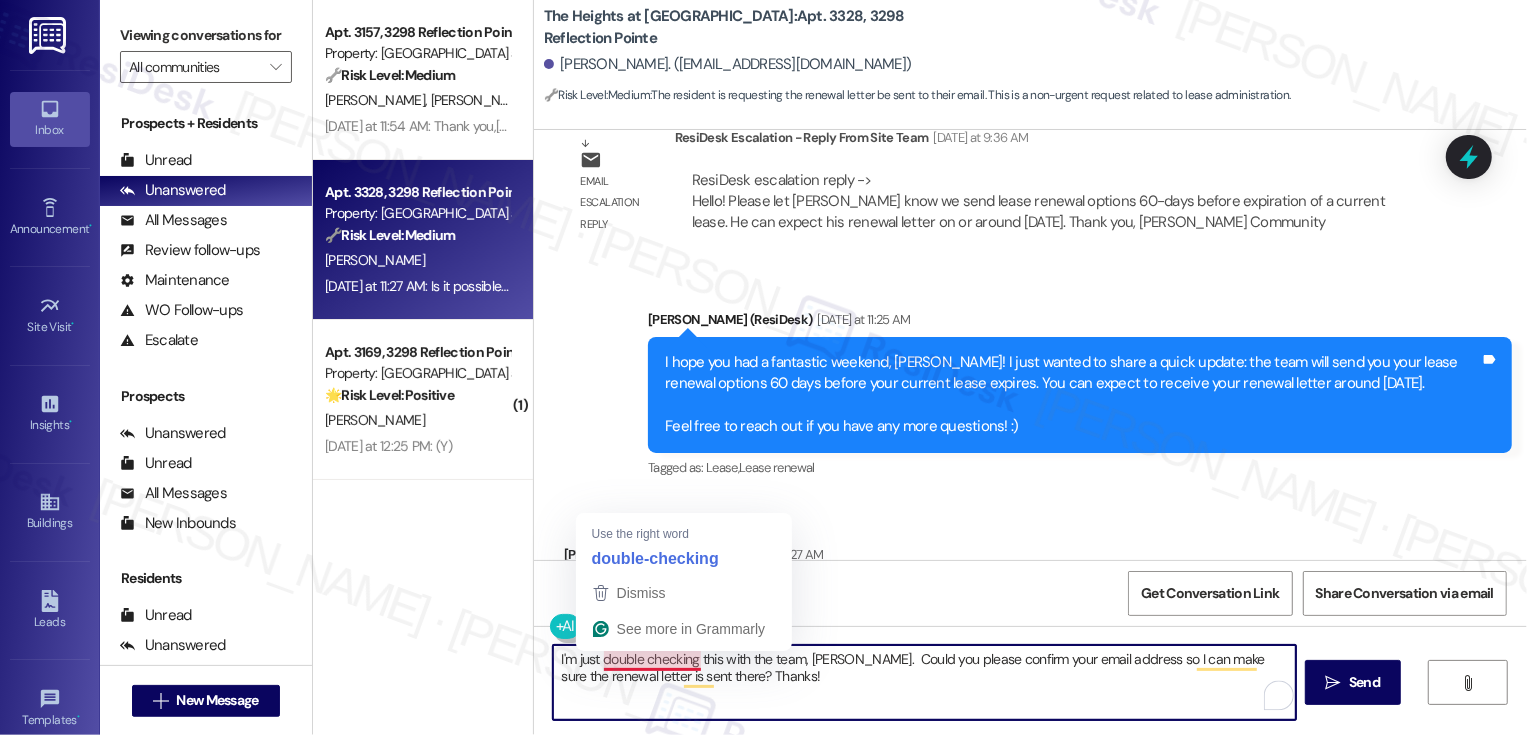 click on "I'm just double checking this with the team, [PERSON_NAME].  Could you please confirm your email address so I can make sure the renewal letter is sent there? Thanks!" at bounding box center [924, 682] 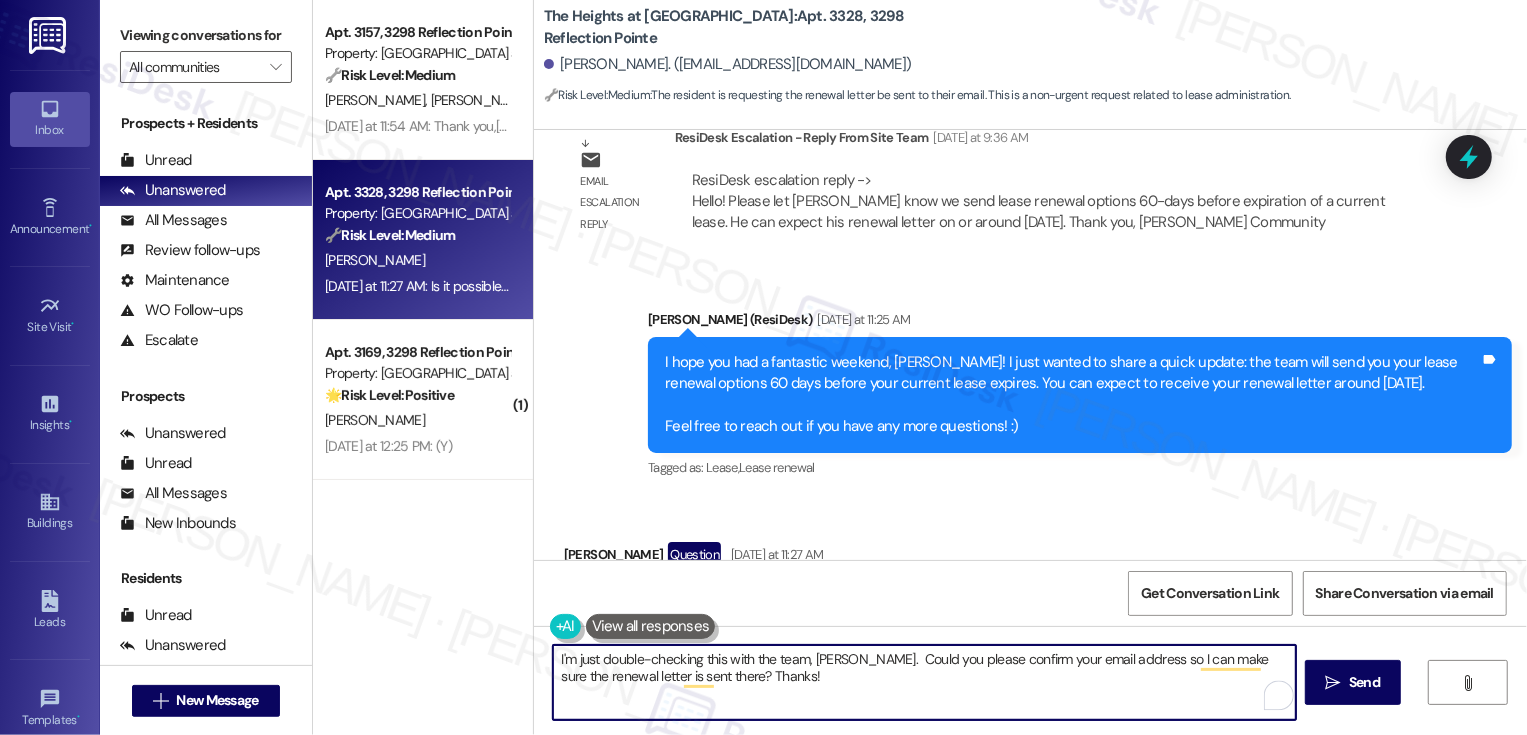 click on "I'm just double-checking this with the team, [PERSON_NAME].  Could you please confirm your email address so I can make sure the renewal letter is sent there? Thanks!" at bounding box center [924, 682] 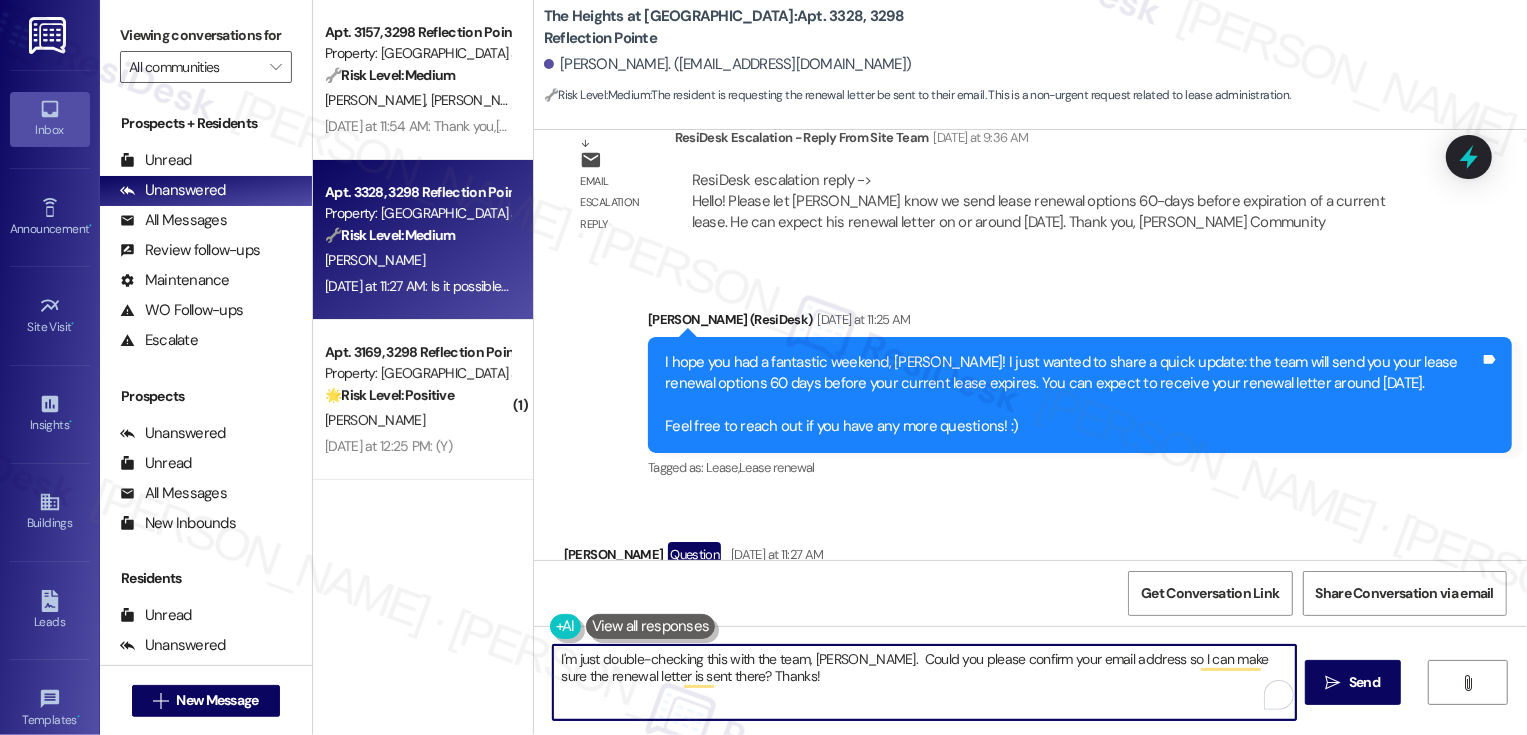 drag, startPoint x: 1139, startPoint y: 658, endPoint x: 1196, endPoint y: 714, distance: 79.9062 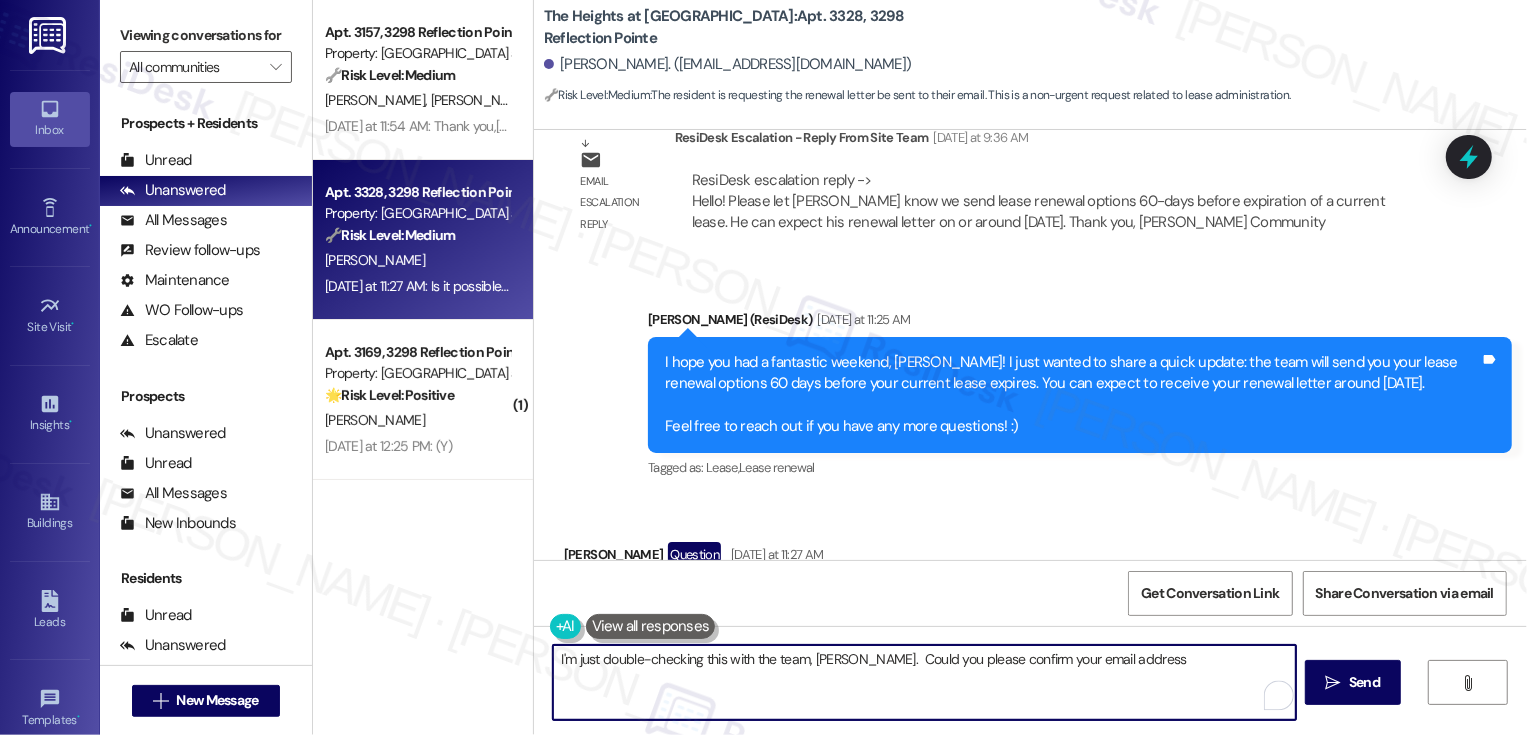 type on "I'm just double-checking this with the team, [PERSON_NAME].  Could you please confirm your email address?" 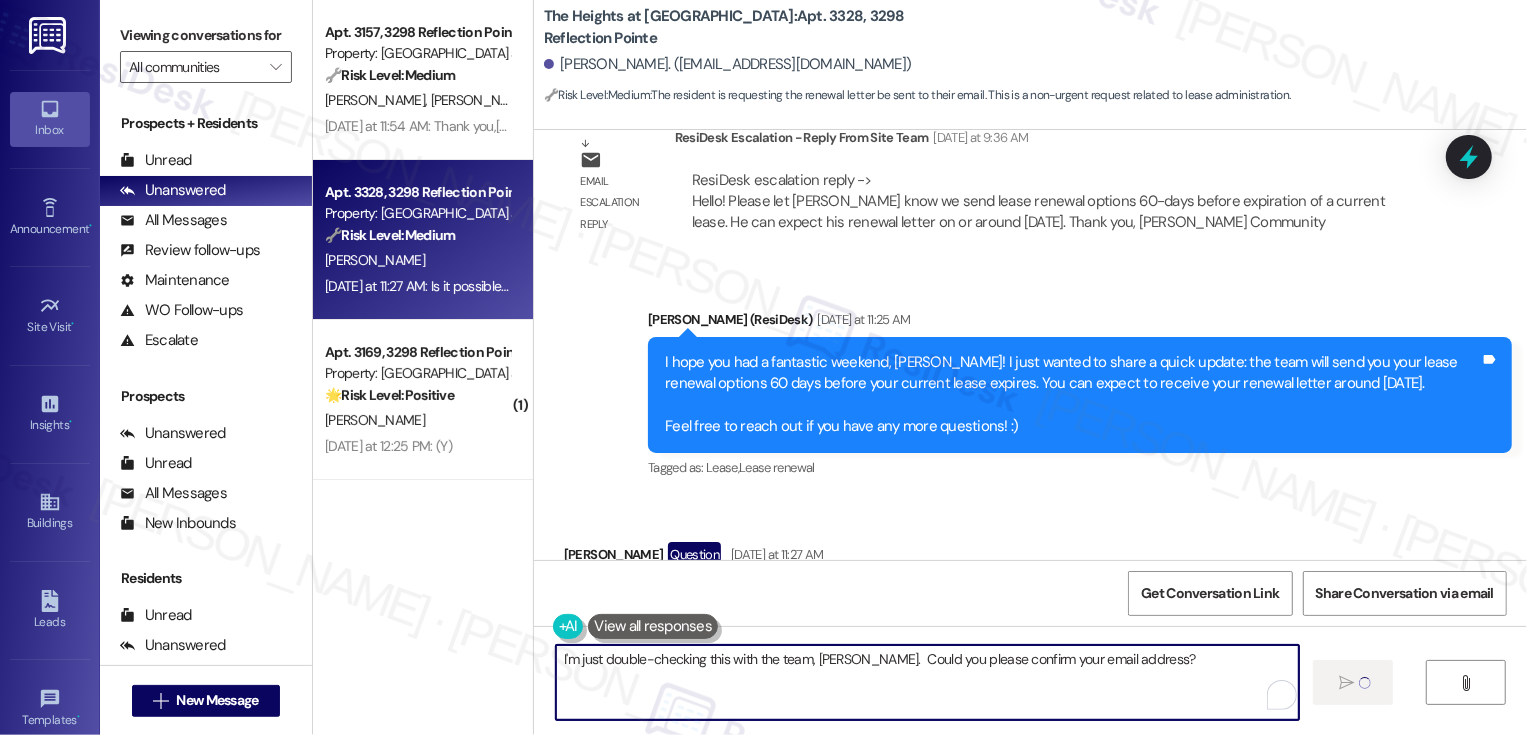 type 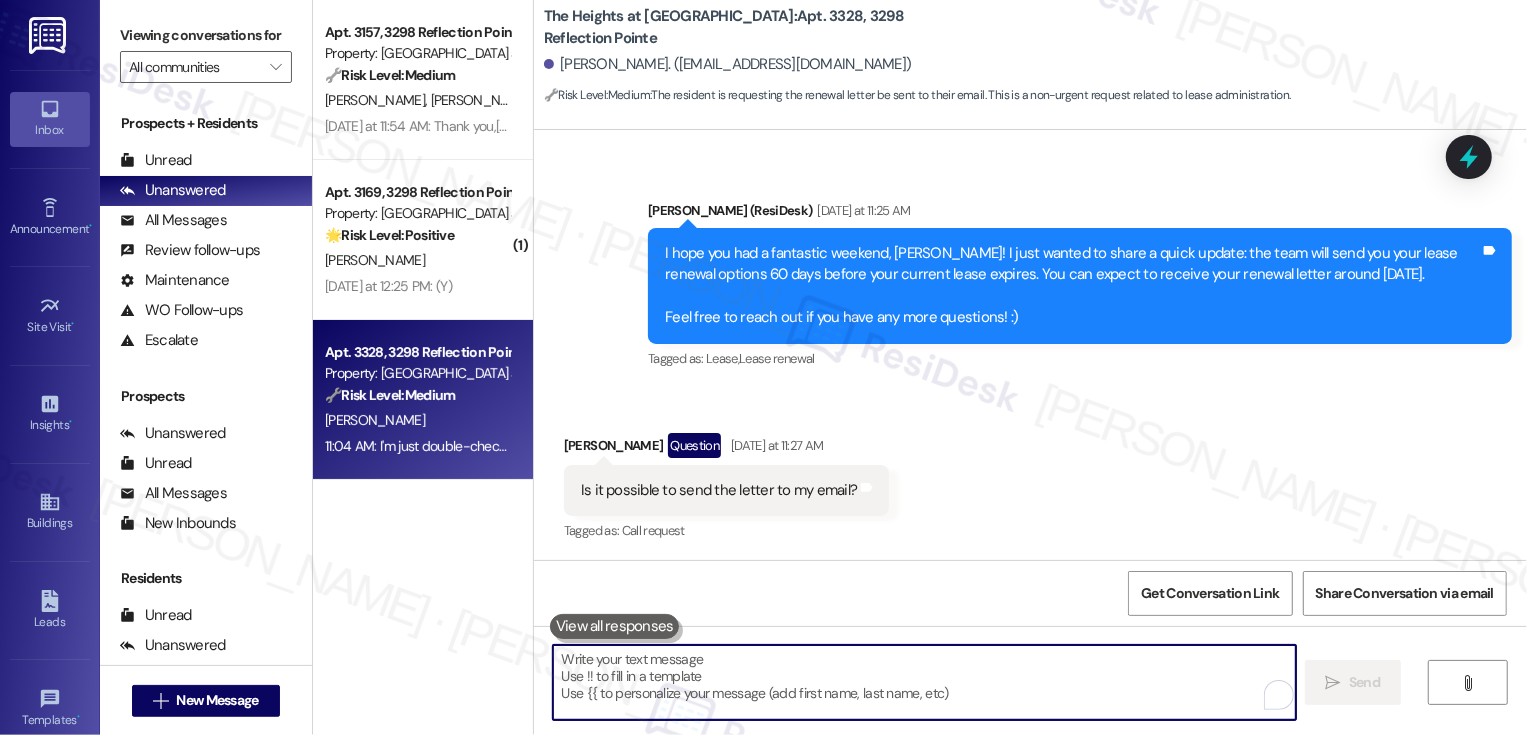 scroll, scrollTop: 2284, scrollLeft: 0, axis: vertical 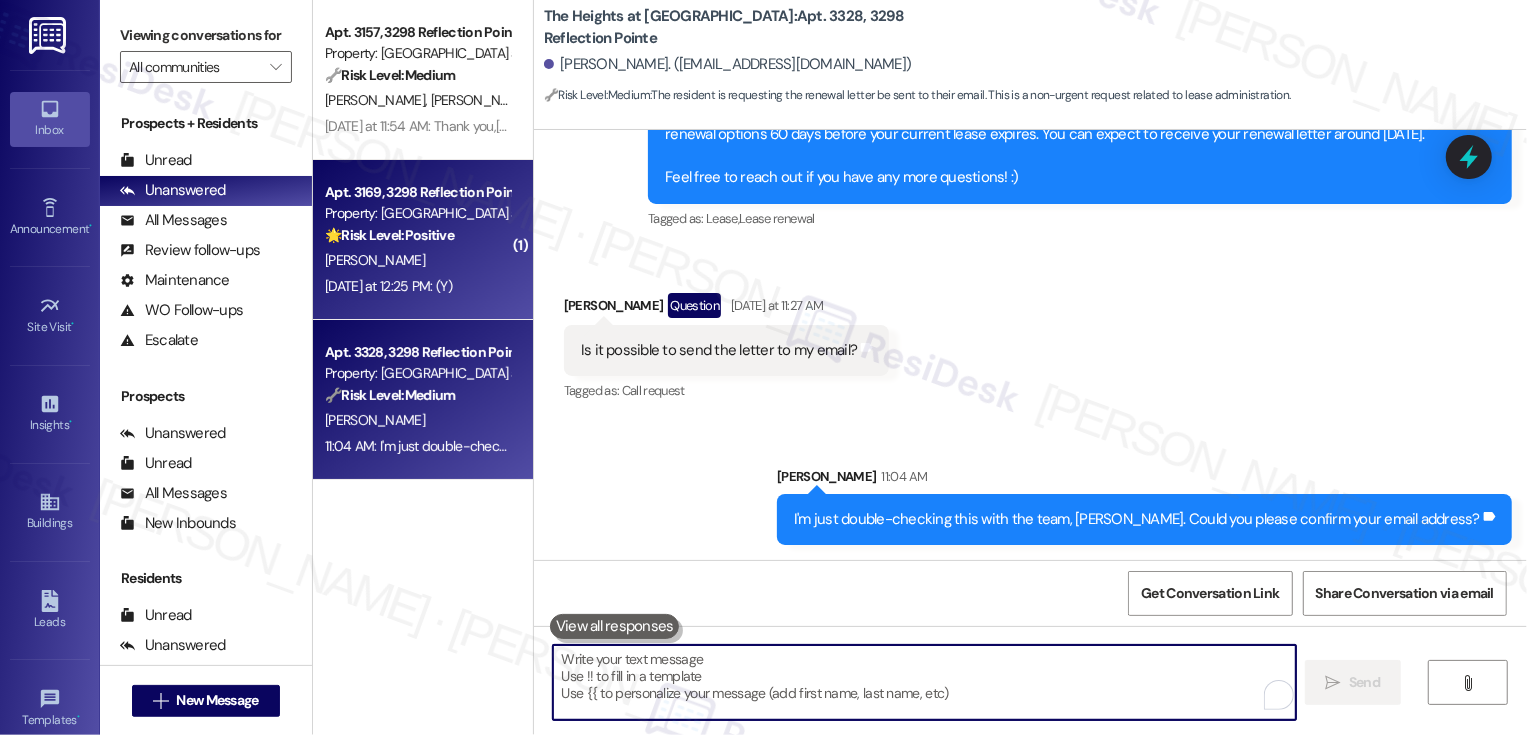 click on "[PERSON_NAME]" at bounding box center (417, 260) 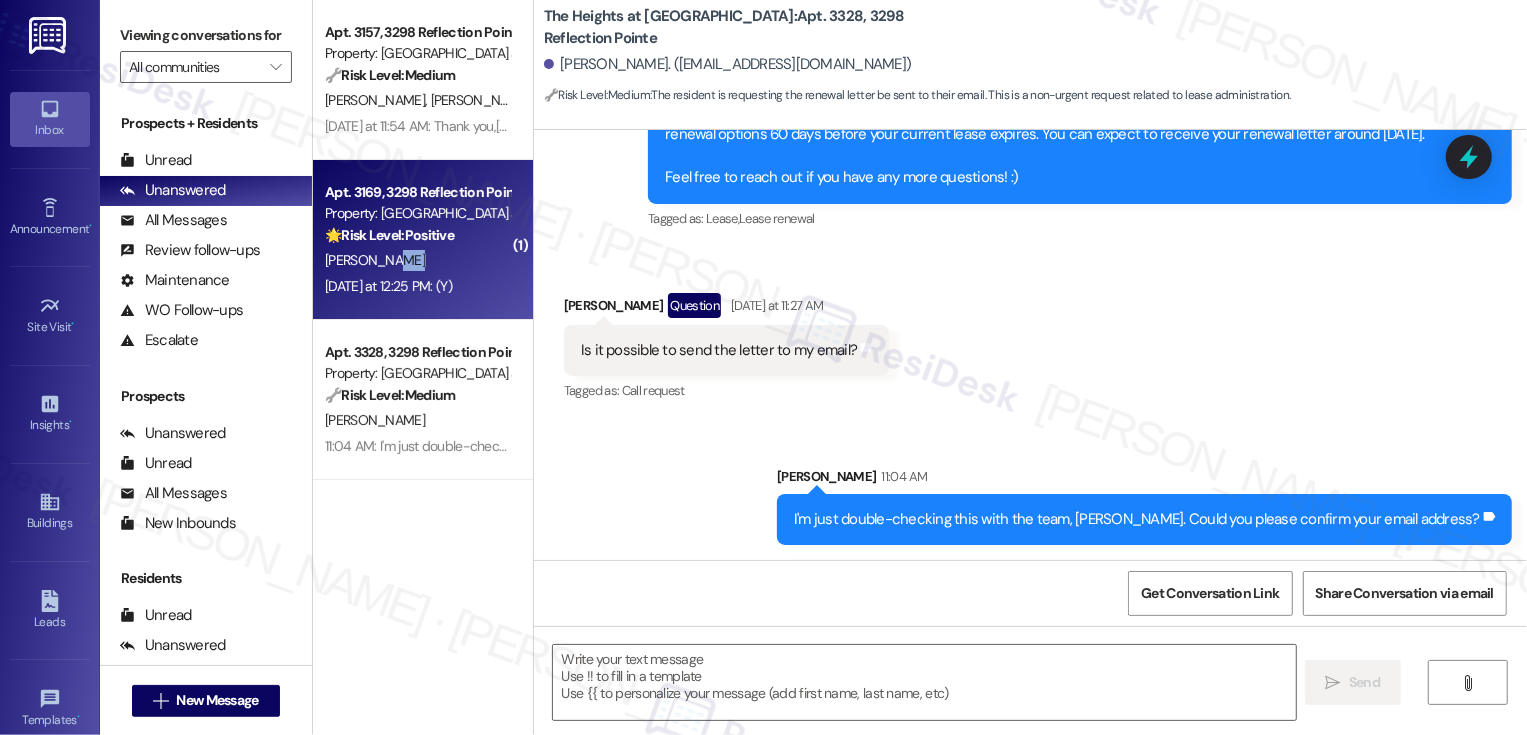 click on "[PERSON_NAME]" at bounding box center [417, 260] 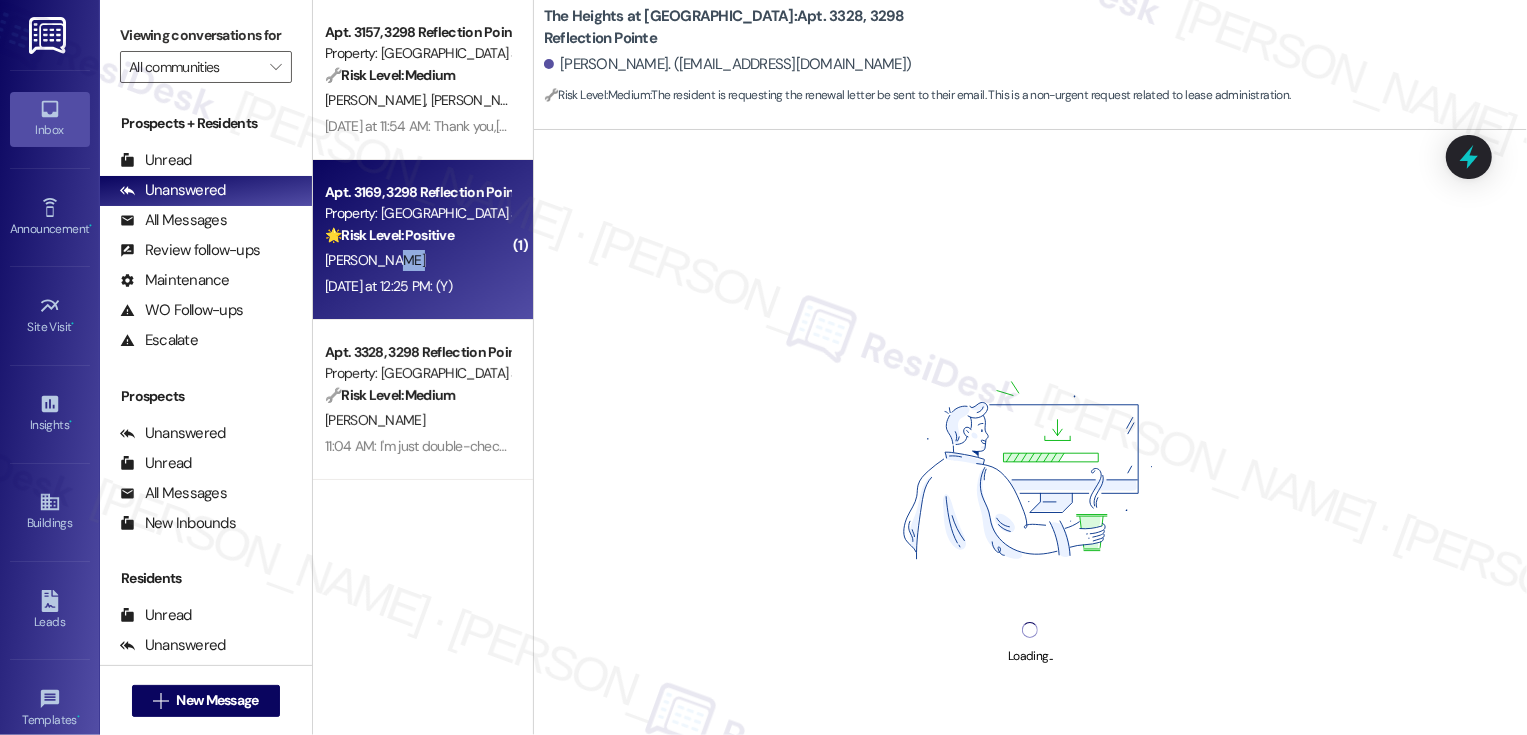 click on "[PERSON_NAME]" at bounding box center (417, 260) 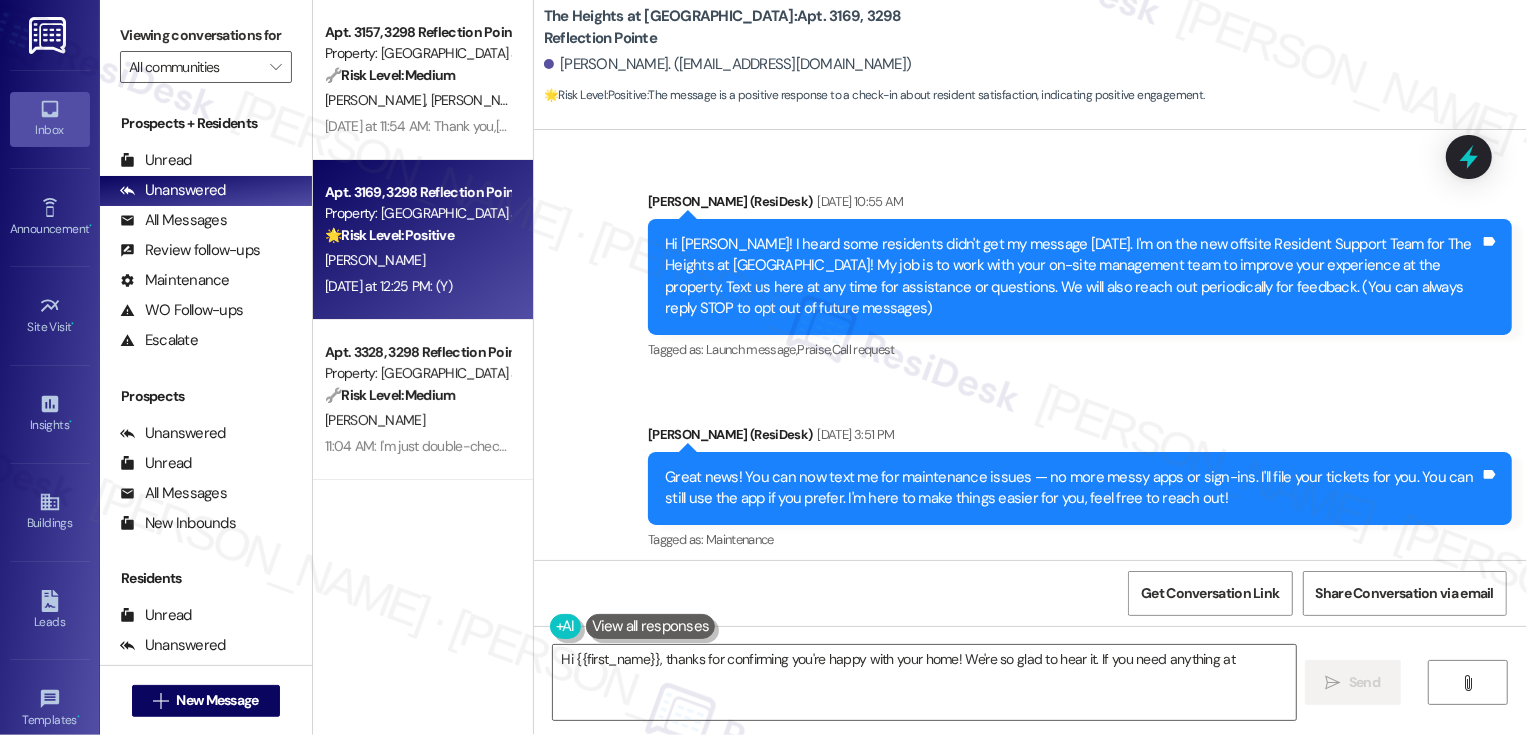 scroll, scrollTop: 465, scrollLeft: 0, axis: vertical 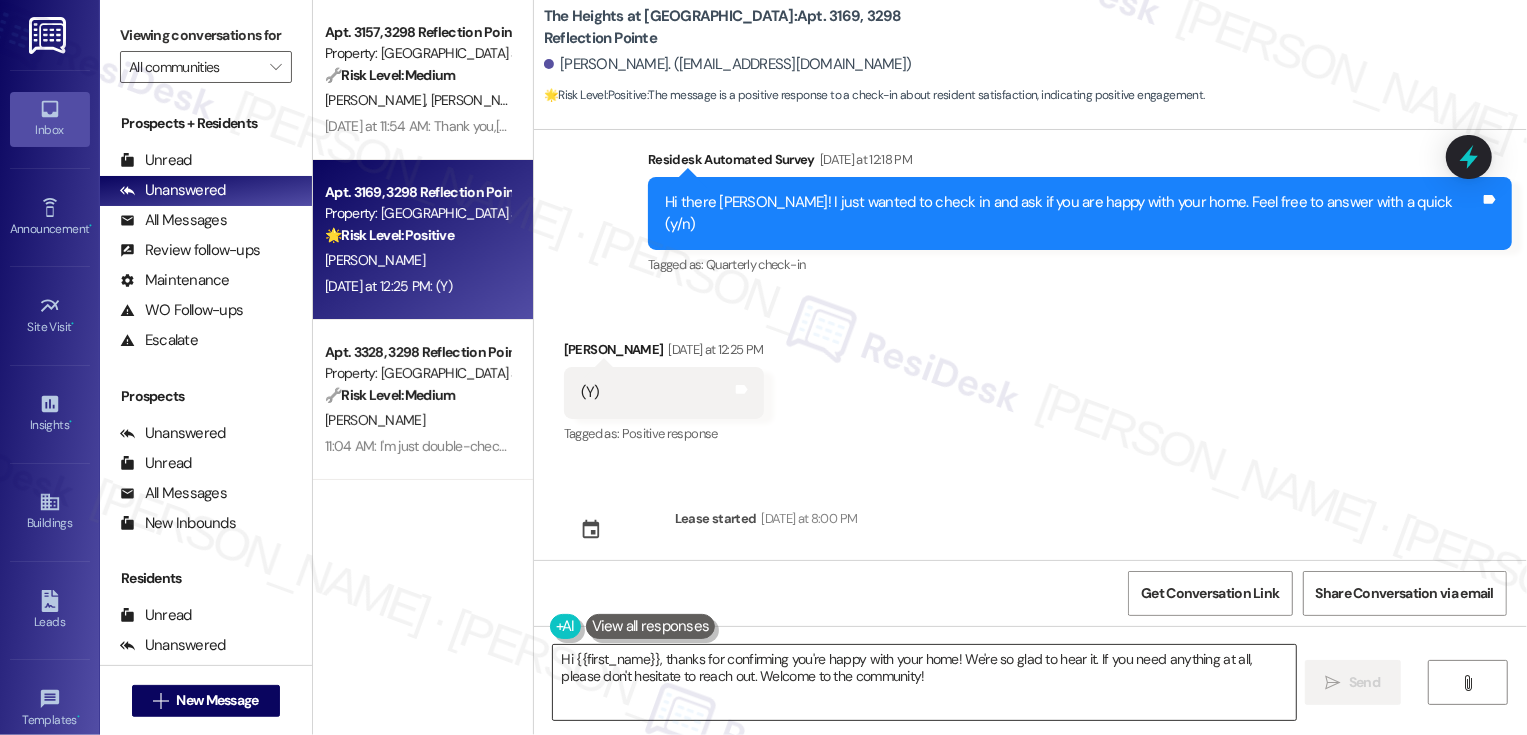 click on "Hi {{first_name}}, thanks for confirming you're happy with your home! We're so glad to hear it. If you need anything at all, please don't hesitate to reach out. Welcome to the community!" at bounding box center (924, 682) 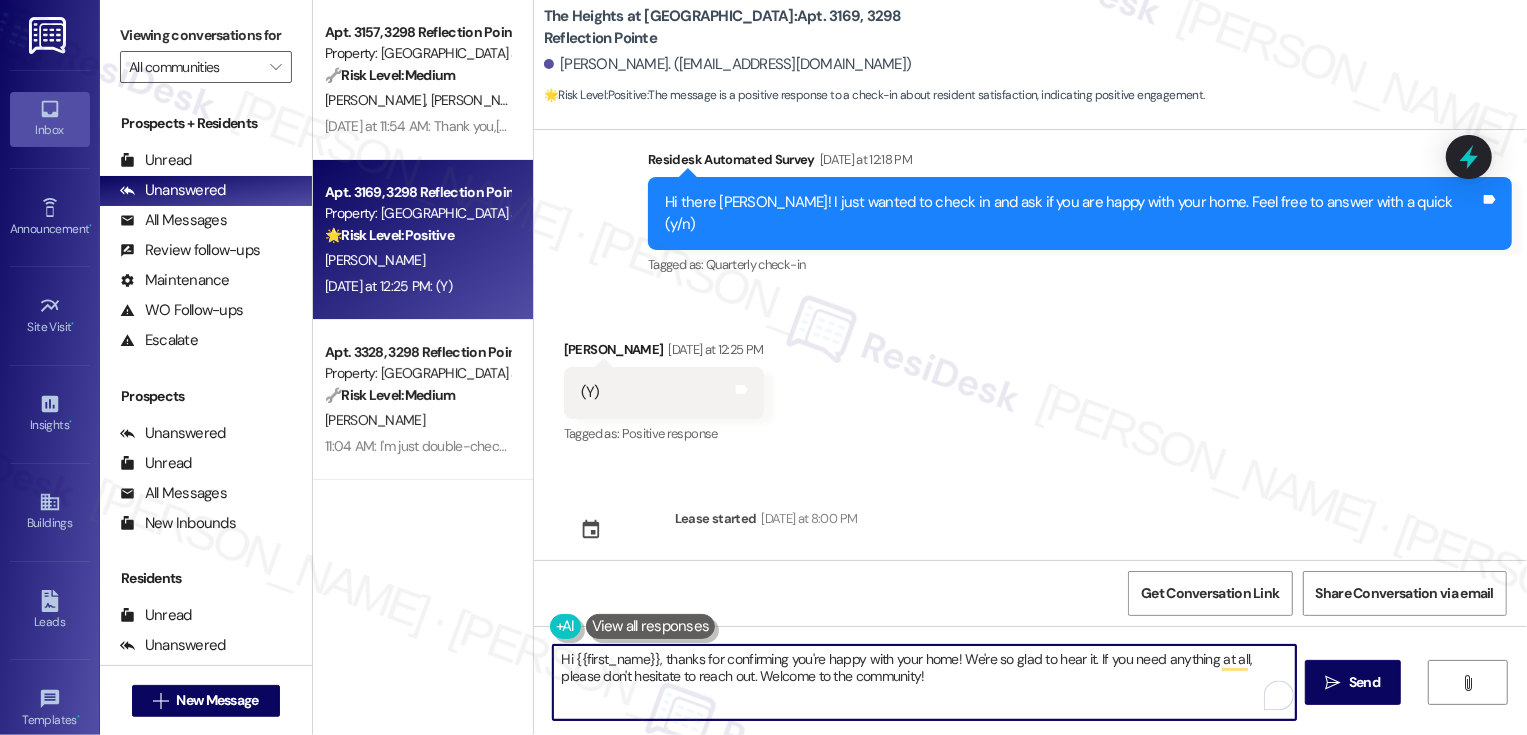 click on "Hi {{first_name}}, thanks for confirming you're happy with your home! We're so glad to hear it. If you need anything at all, please don't hesitate to reach out. Welcome to the community!" at bounding box center [924, 682] 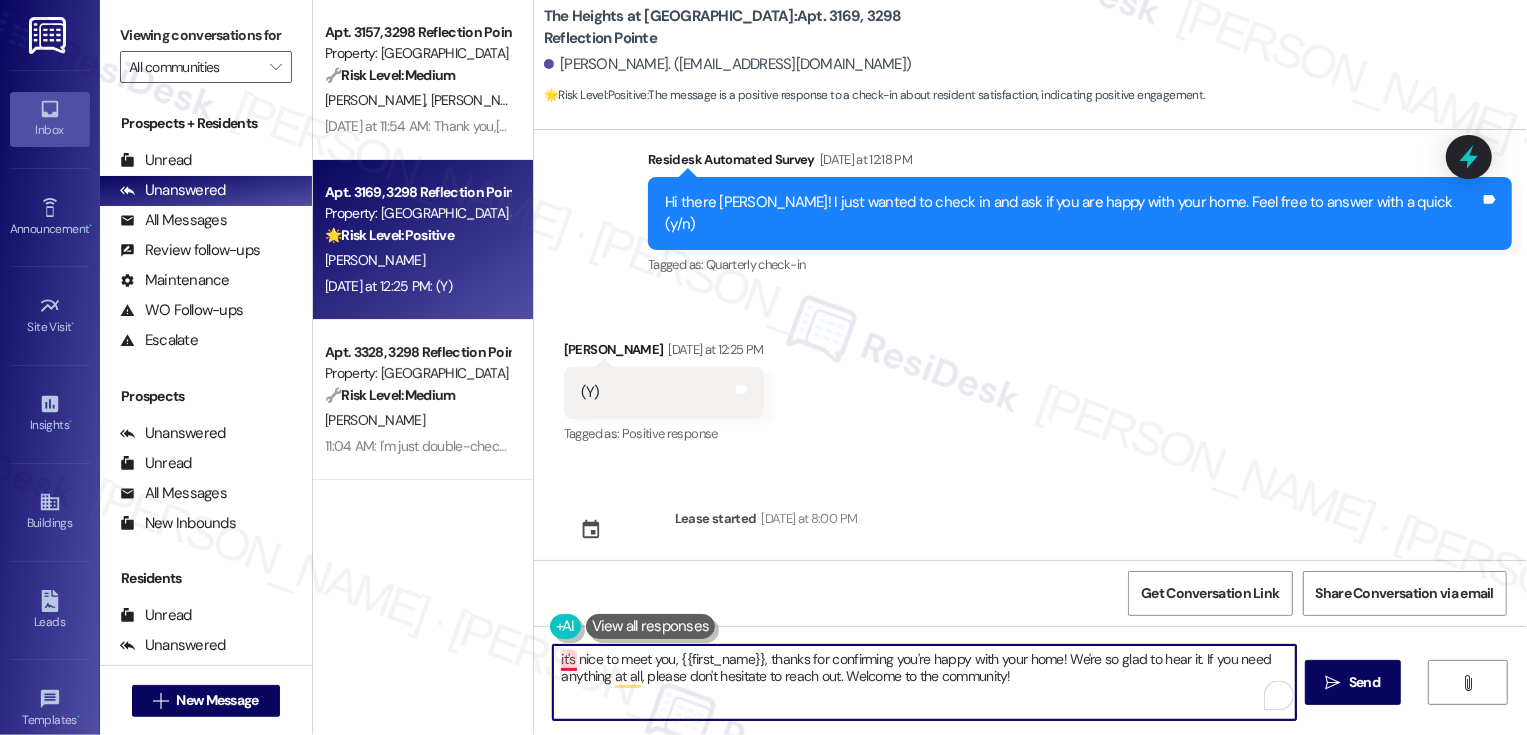 click on "it's nice to meet you, {{first_name}}, thanks for confirming you're happy with your home! We're so glad to hear it. If you need anything at all, please don't hesitate to reach out. Welcome to the community!" at bounding box center [924, 682] 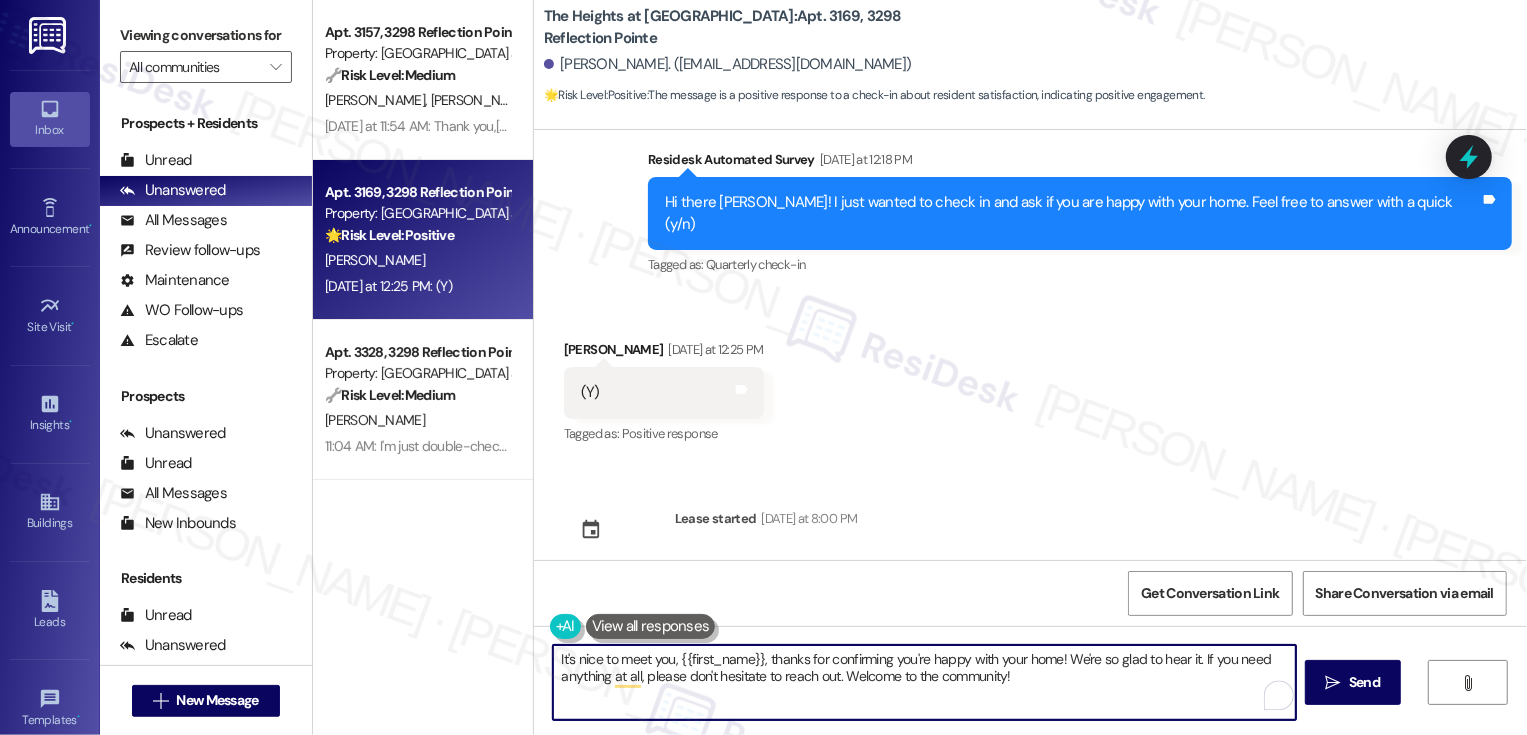 click on "It's nice to meet you, {{first_name}}, thanks for confirming you're happy with your home! We're so glad to hear it. If you need anything at all, please don't hesitate to reach out. Welcome to the community!" at bounding box center [924, 682] 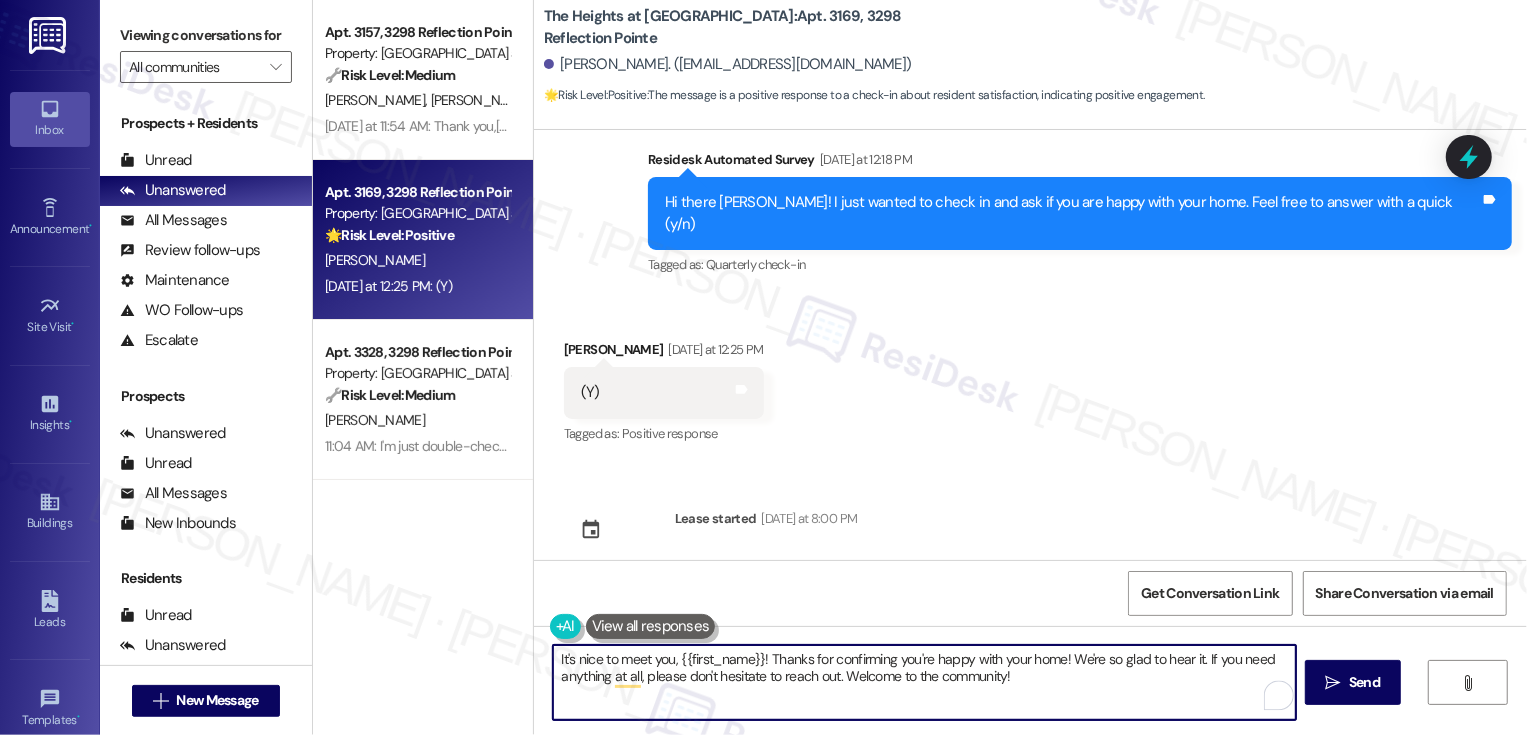 drag, startPoint x: 1069, startPoint y: 659, endPoint x: 1093, endPoint y: 717, distance: 62.76942 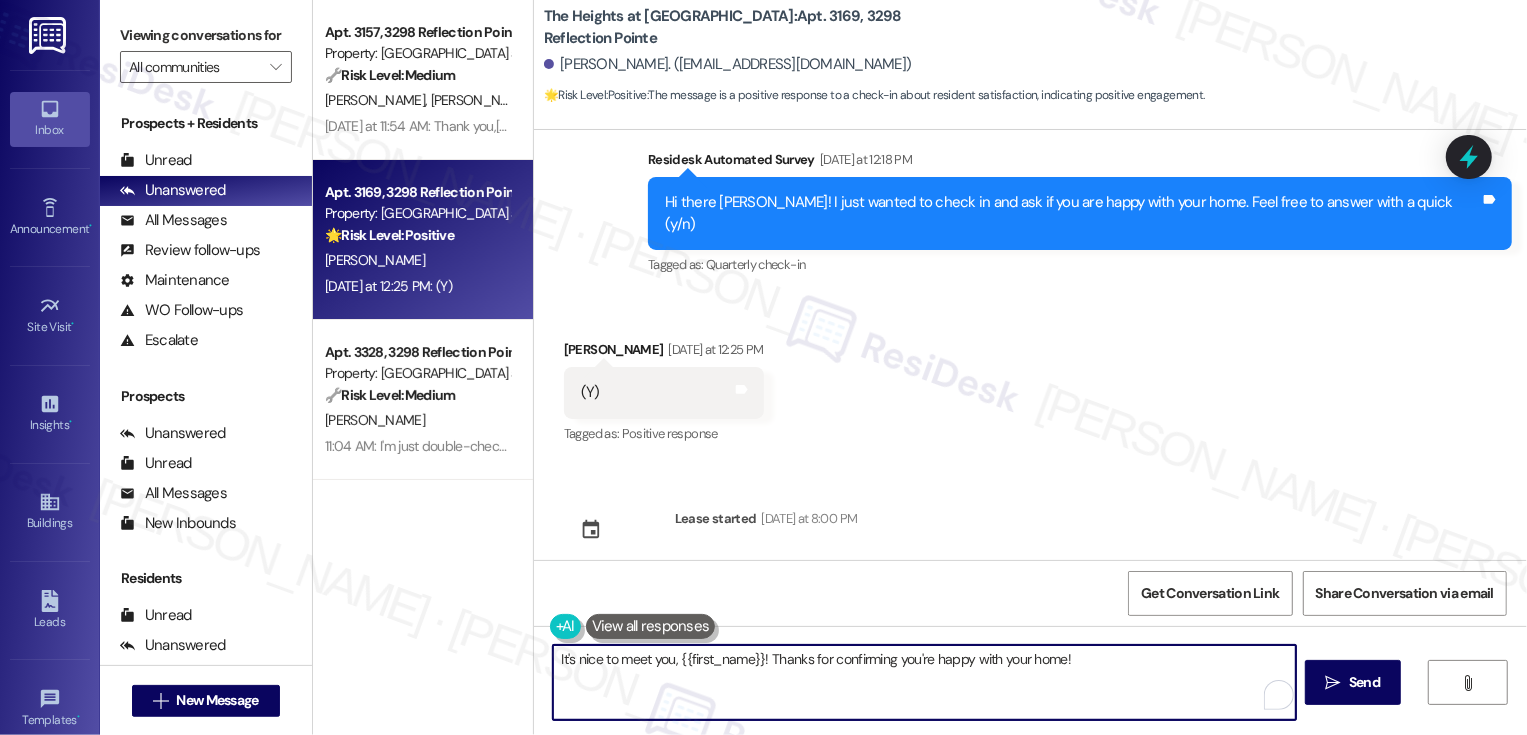 paste on "Any ideas on how we can make things better for you?" 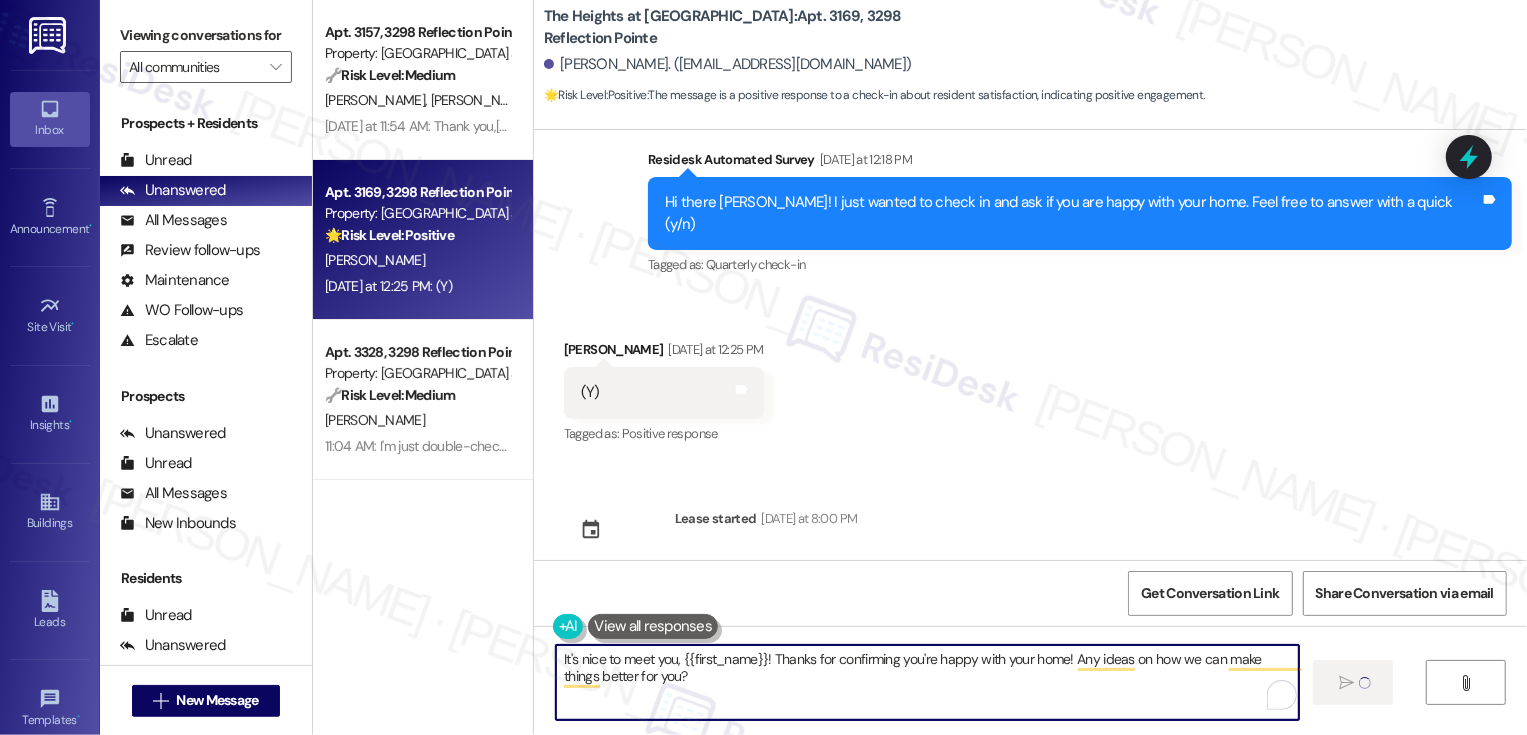 type 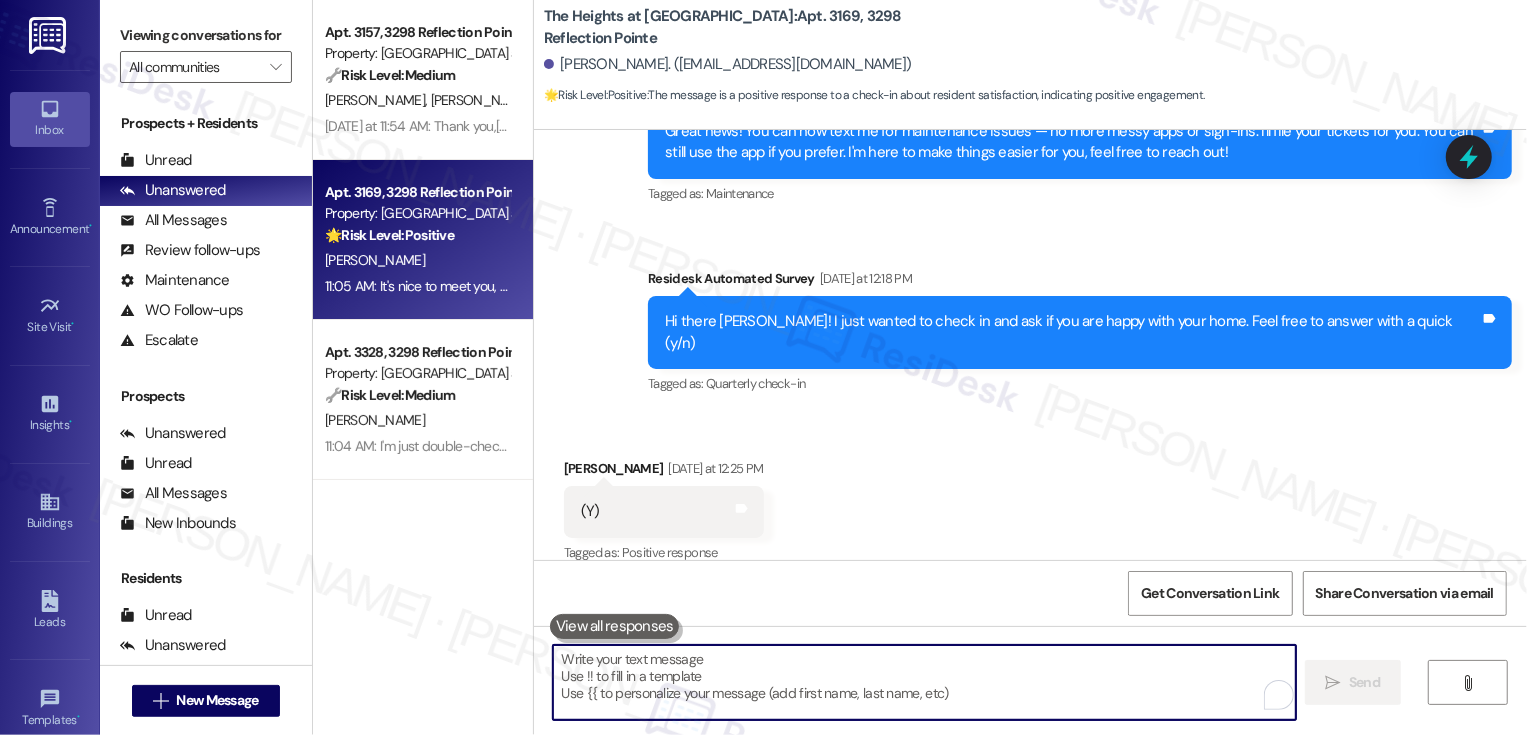 scroll, scrollTop: 625, scrollLeft: 0, axis: vertical 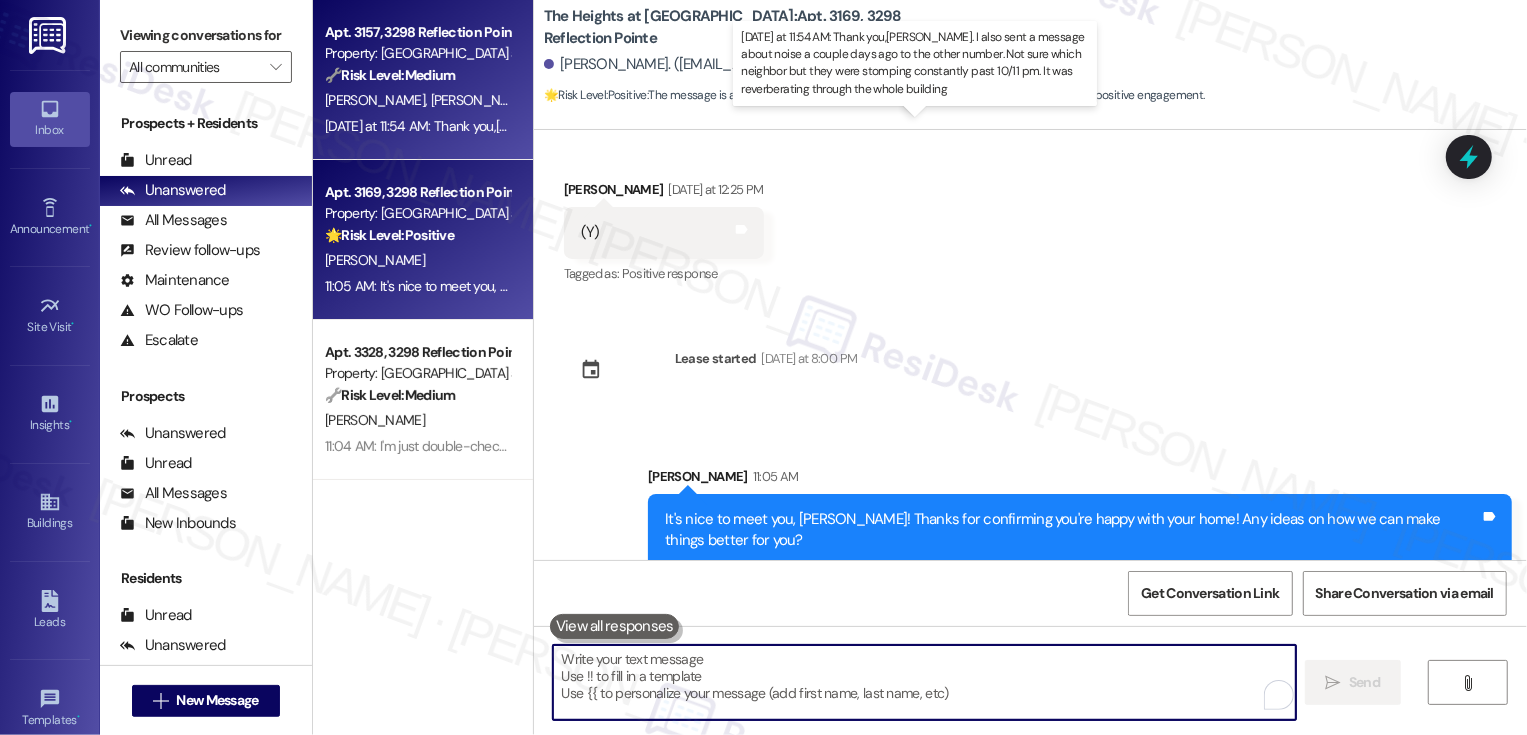 click on "[DATE] at 11:54 AM: Thank you,[PERSON_NAME]. I also sent a message about noise a couple days ago to the other number. Not sure which neighbor but they were stomping constantly past 10/11 pm. It was reverberating through the whole building [DATE] at 11:54 AM: Thank you,[PERSON_NAME]. I also sent a message about noise a couple days ago to the other number. Not sure which neighbor but they were stomping constantly past 10/11 pm. It was reverberating through the whole building" at bounding box center (1031, 126) 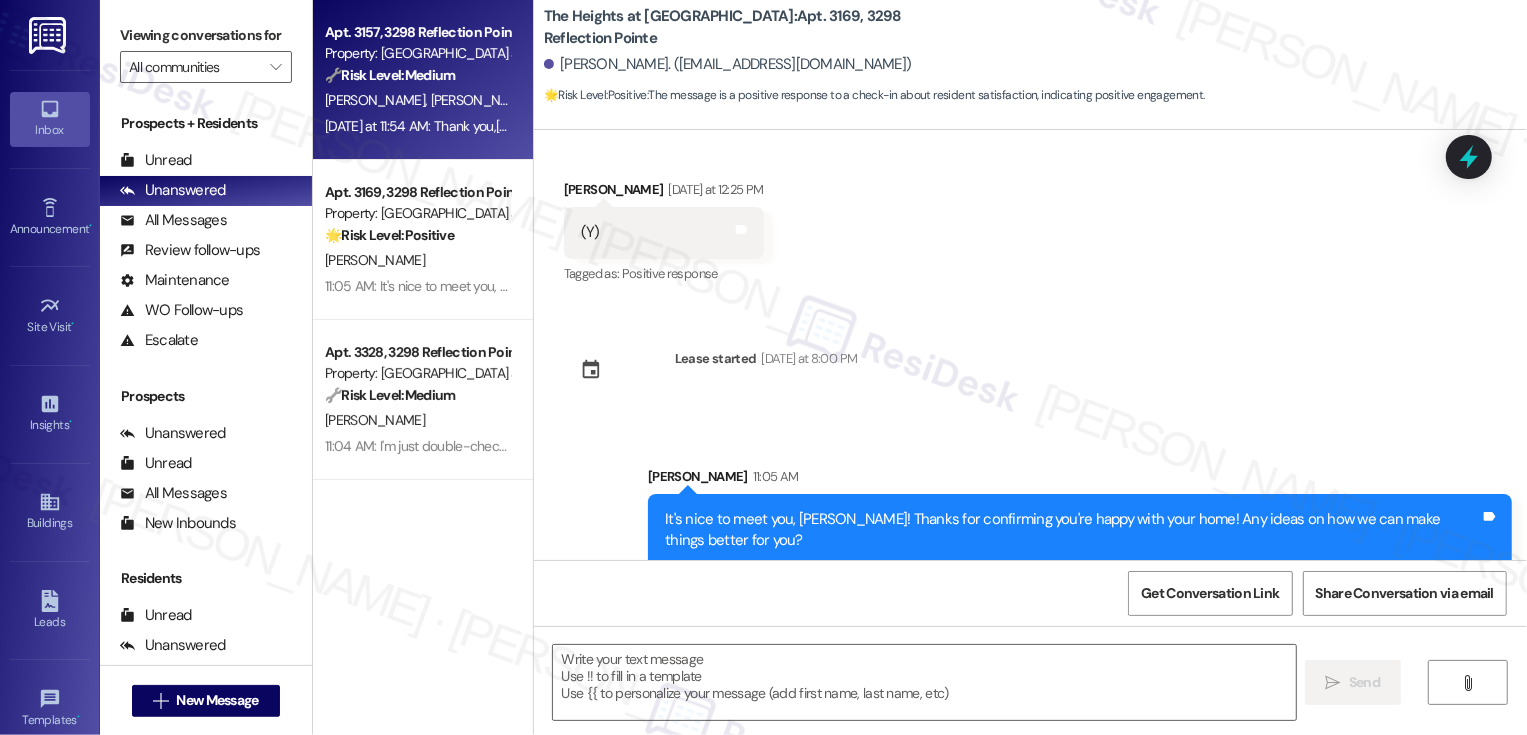 click on "[DATE] at 11:54 AM: Thank you,[PERSON_NAME]. I also sent a message about noise a couple days ago to the other number. Not sure which neighbor but they were stomping constantly past 10/11 pm. It was reverberating through the whole building [DATE] at 11:54 AM: Thank you,[PERSON_NAME]. I also sent a message about noise a couple days ago to the other number. Not sure which neighbor but they were stomping constantly past 10/11 pm. It was reverberating through the whole building" at bounding box center (1031, 126) 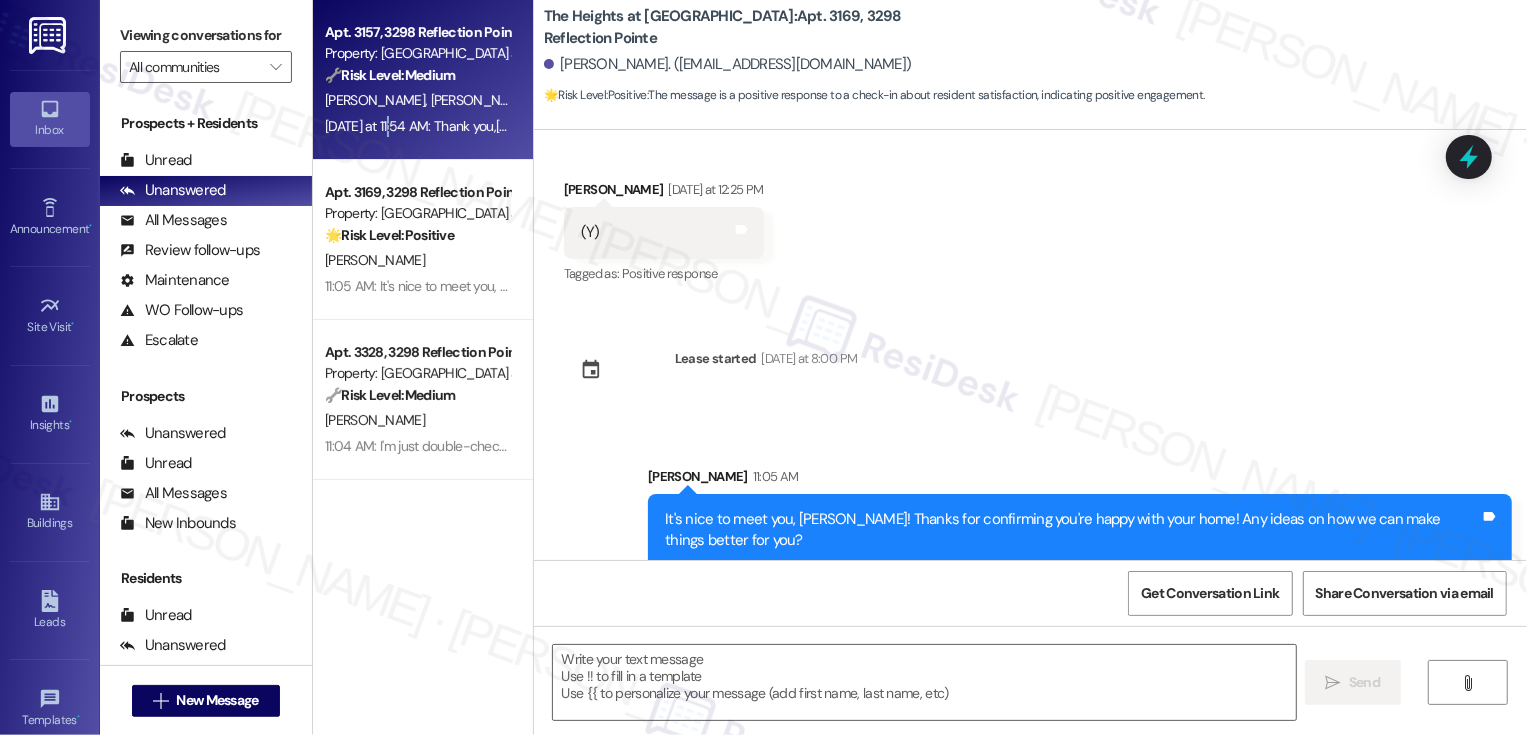 type on "Fetching suggested responses. Please feel free to read through the conversation in the meantime." 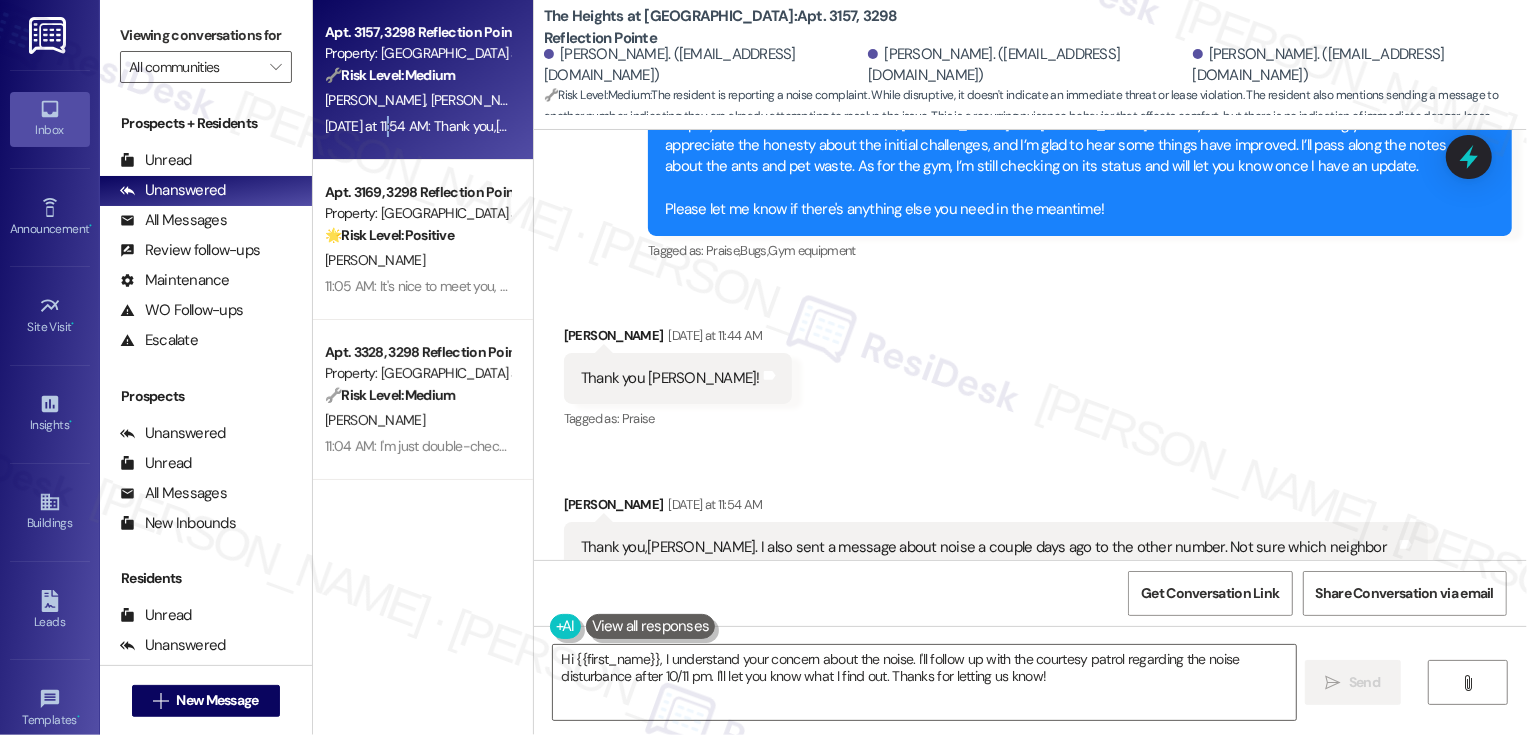 scroll, scrollTop: 2315, scrollLeft: 0, axis: vertical 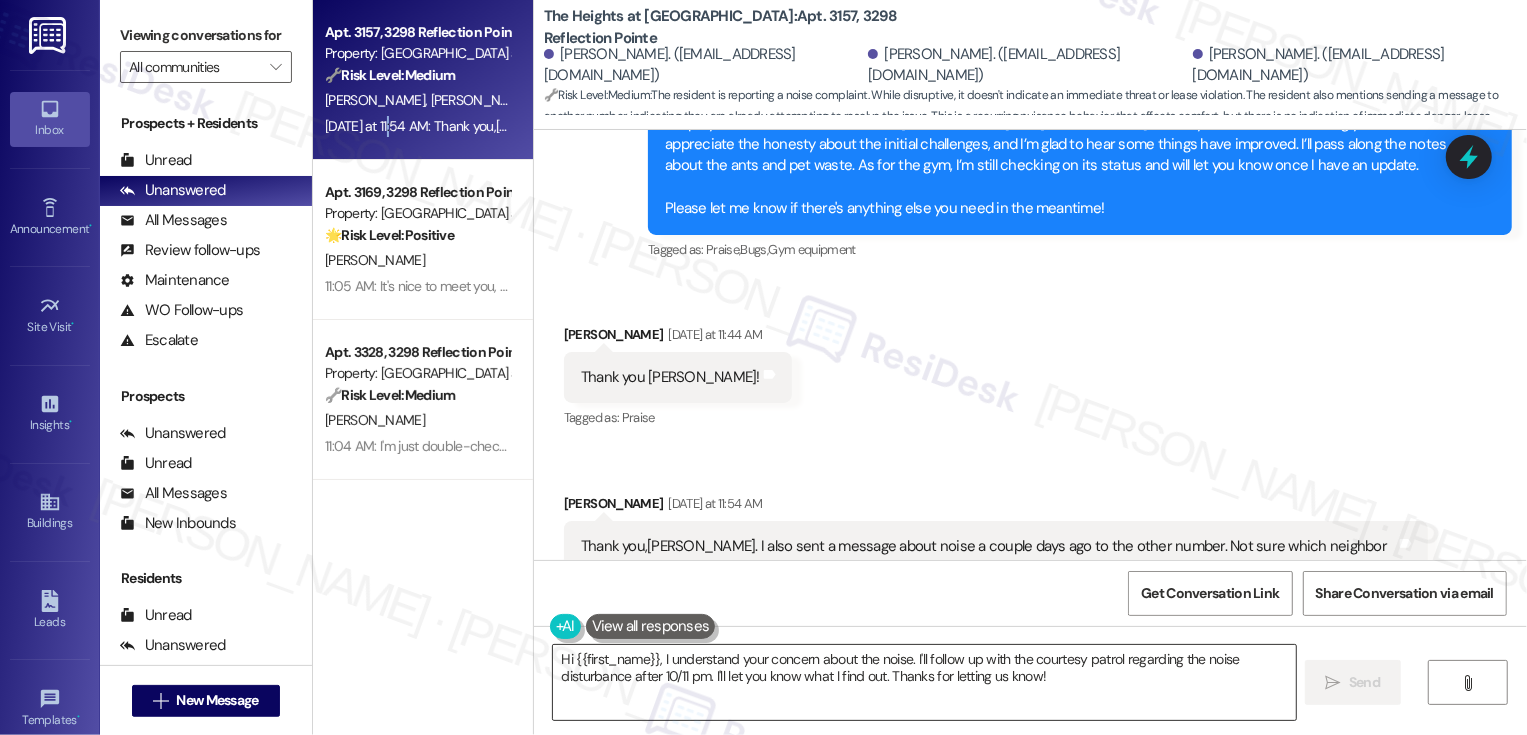 click on "Hi {{first_name}}, I understand your concern about the noise. I'll follow up with the courtesy patrol regarding the noise disturbance after 10/11 pm. I'll let you know what I find out. Thanks for letting us know!" at bounding box center (924, 682) 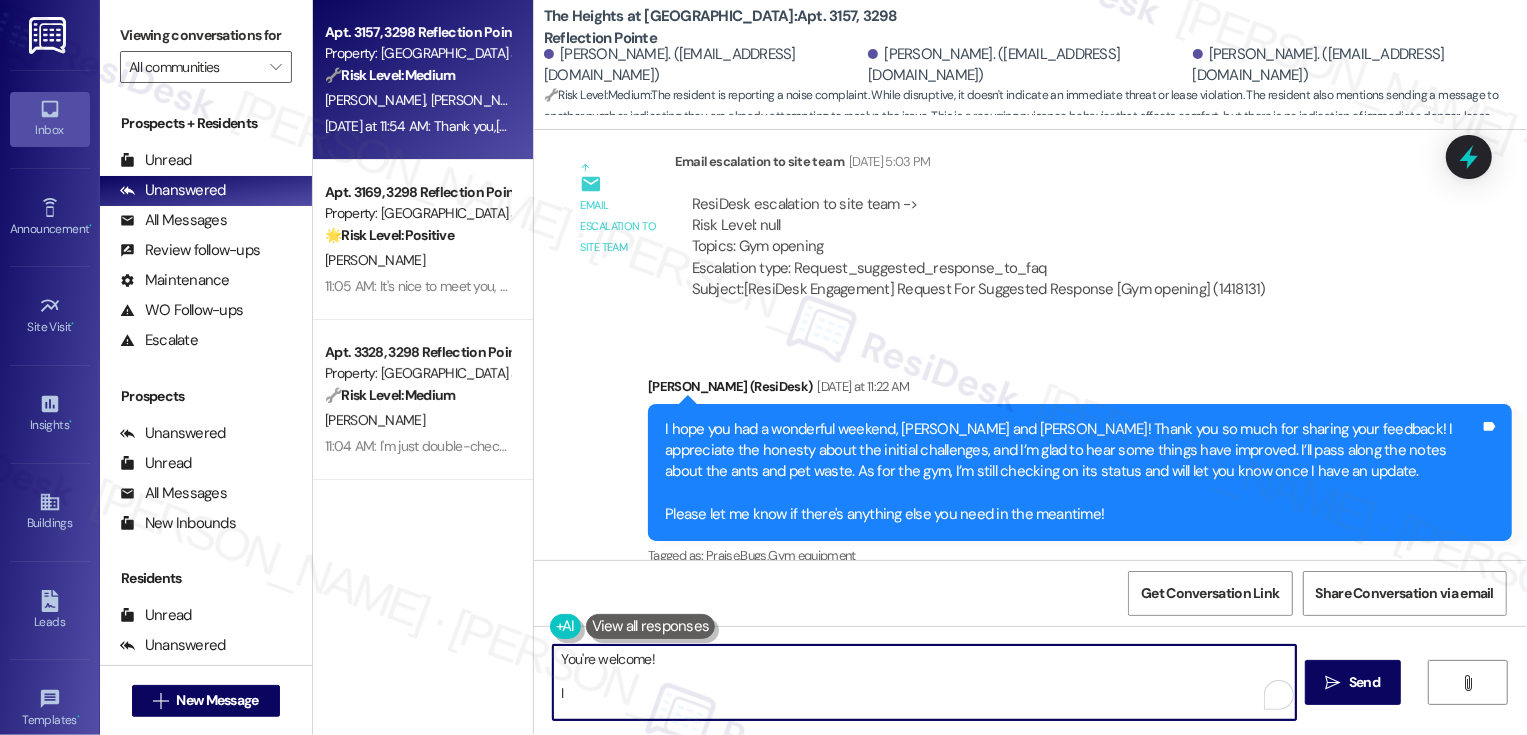 scroll, scrollTop: 2094, scrollLeft: 0, axis: vertical 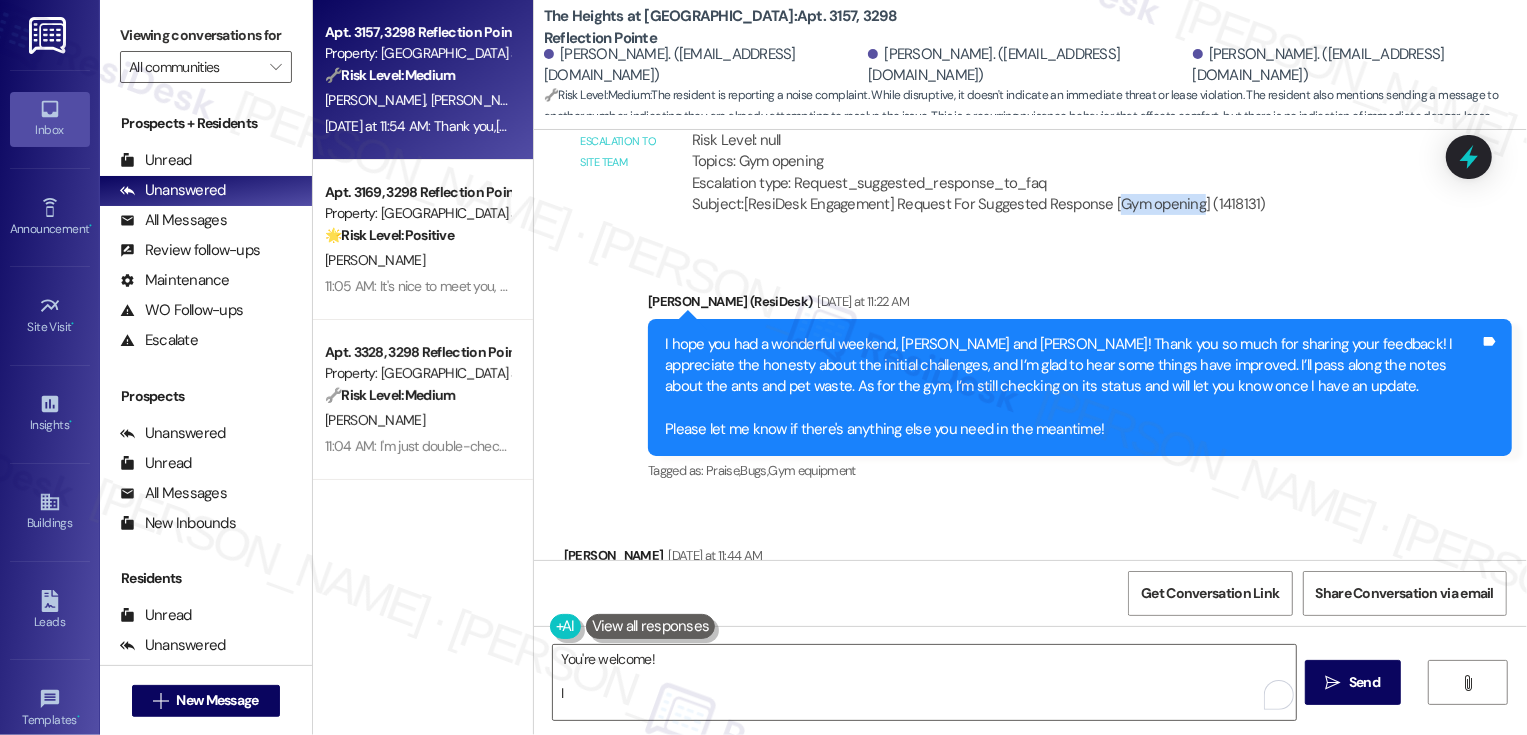 drag, startPoint x: 1100, startPoint y: 183, endPoint x: 1181, endPoint y: 183, distance: 81 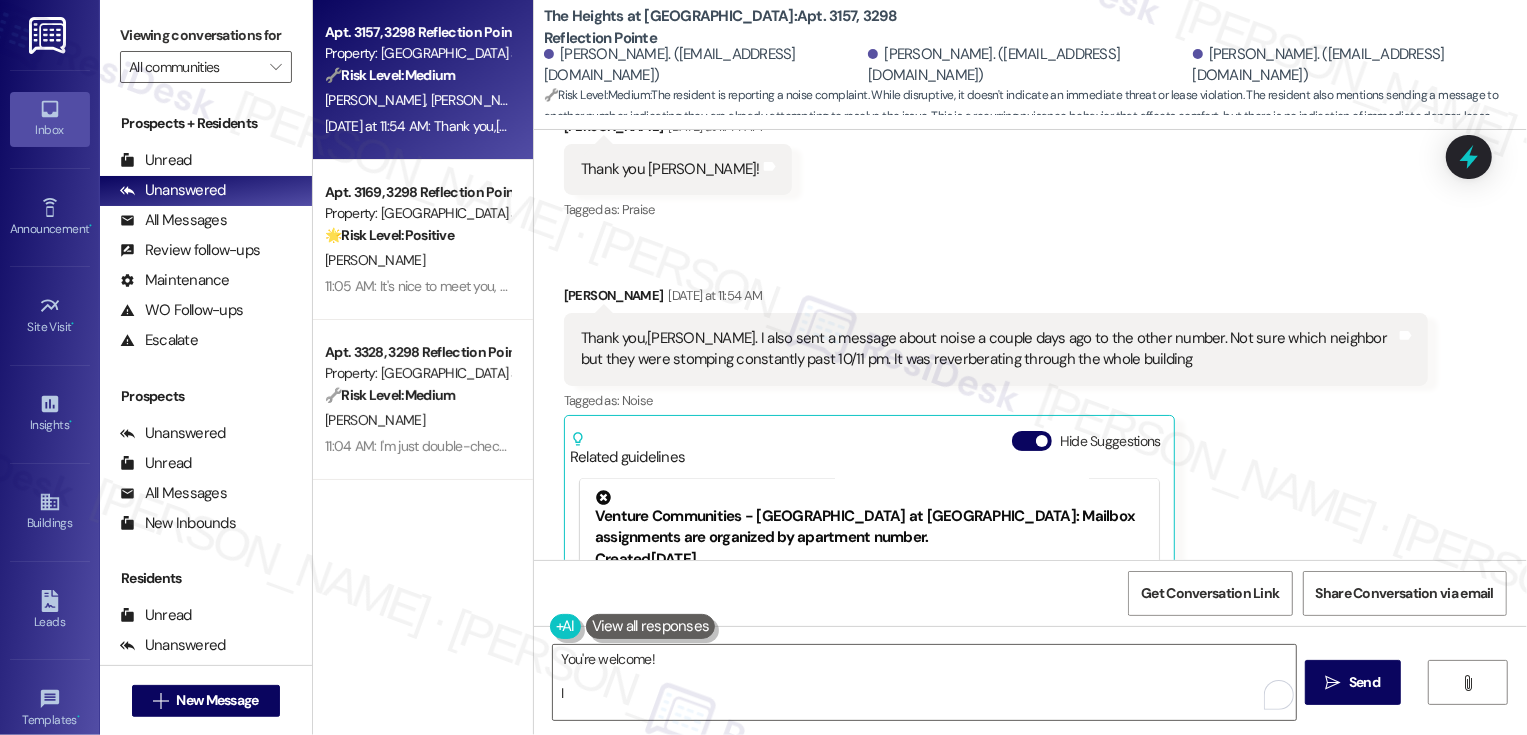 scroll, scrollTop: 2595, scrollLeft: 0, axis: vertical 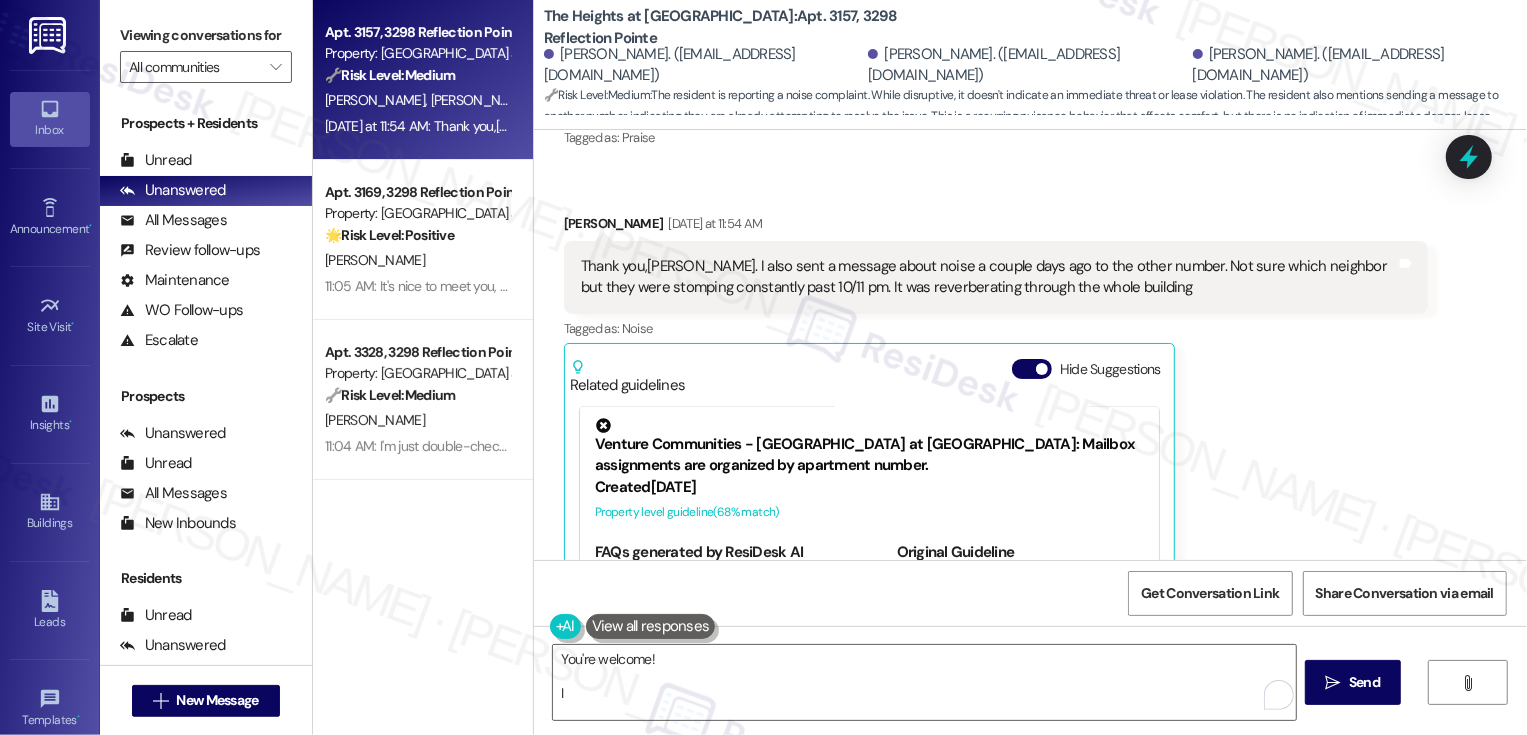 click on "[PERSON_NAME] [DATE] at 11:54 AM Thank you,[PERSON_NAME]. I also sent a message about noise a couple days ago to the other number. Not sure which neighbor but they were stomping constantly past 10/11 pm. It was reverberating through the whole building Tags and notes Tagged as:   Noise Click to highlight conversations about Noise  Related guidelines Hide Suggestions Venture Communities - The Heights at [GEOGRAPHIC_DATA]: Mailbox assignments are organized by apartment number.
Created  [DATE] Property level guideline  ( 68 % match) FAQs generated by ResiDesk AI How are mailbox assignments organized? Mailbox assignments are organized by apartment number. Where can I find my mailbox? Your mailbox is assigned based on your apartment number. Is there a specific mailbox for my apartment? Yes, your mailbox is assigned according to your apartment number. Do I need to set up my own mailbox? No, mailboxes are pre-assigned based on your apartment number. What if I can't find my mailbox? Are mailboxes shared between apartments?" at bounding box center (996, 455) 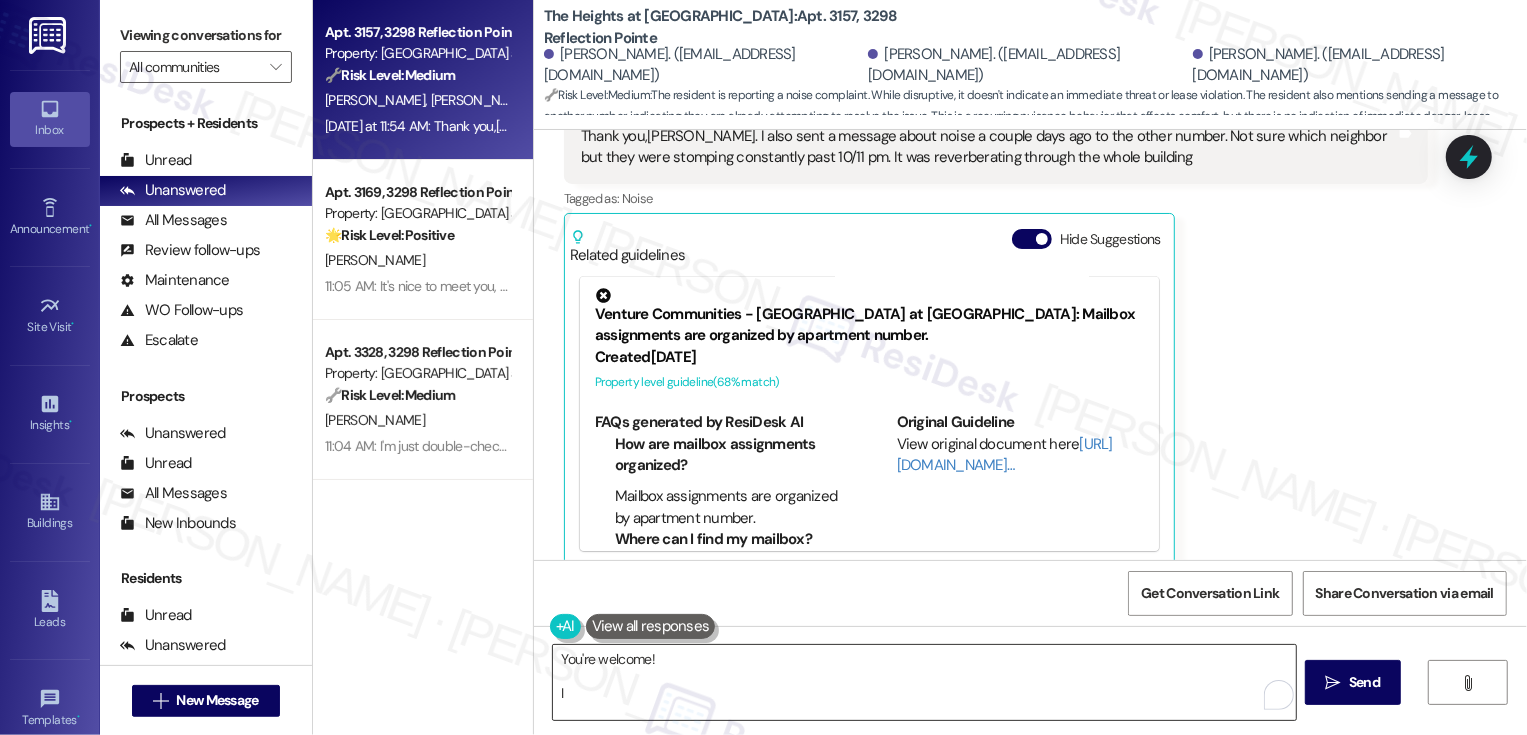 click on "You're welcome!
I" at bounding box center [924, 682] 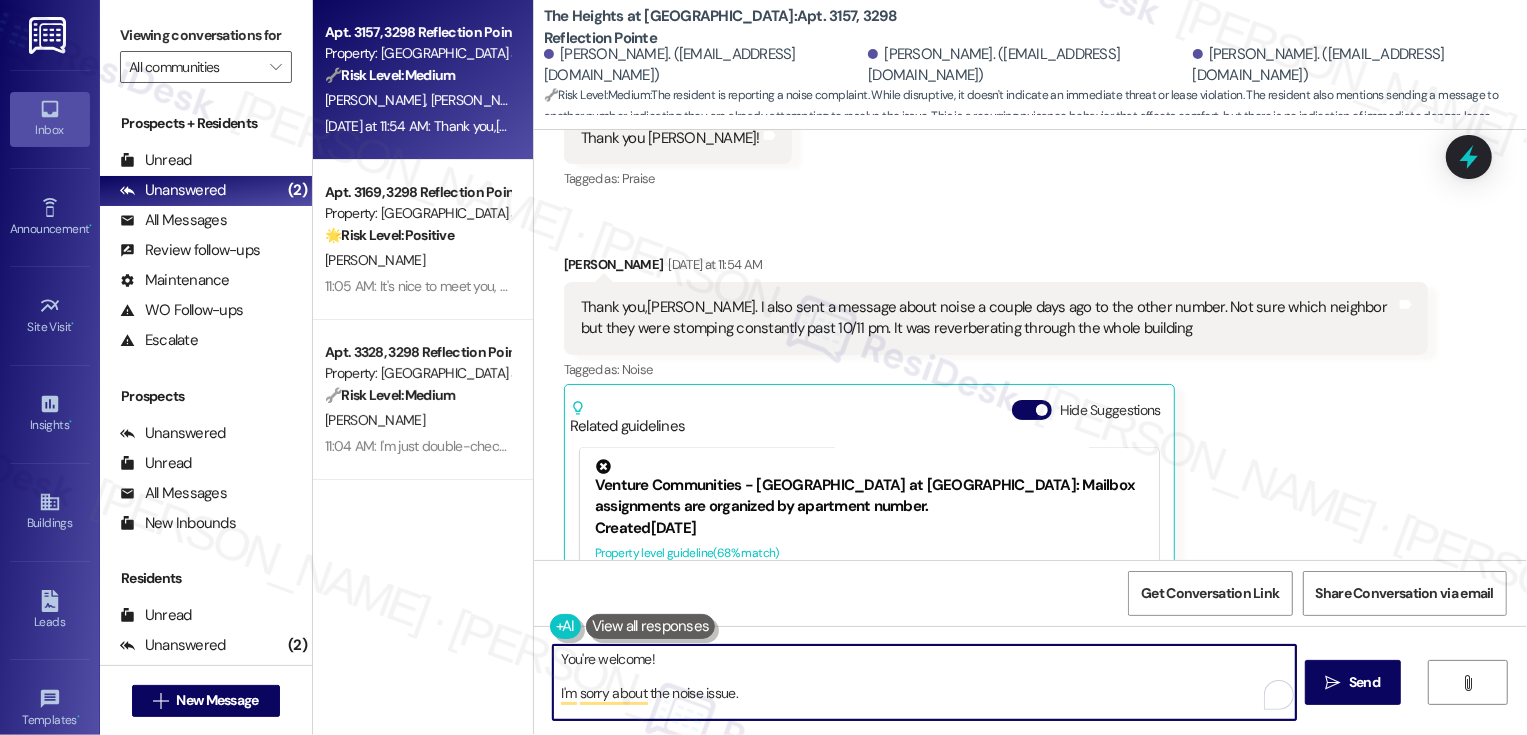 scroll, scrollTop: 2725, scrollLeft: 0, axis: vertical 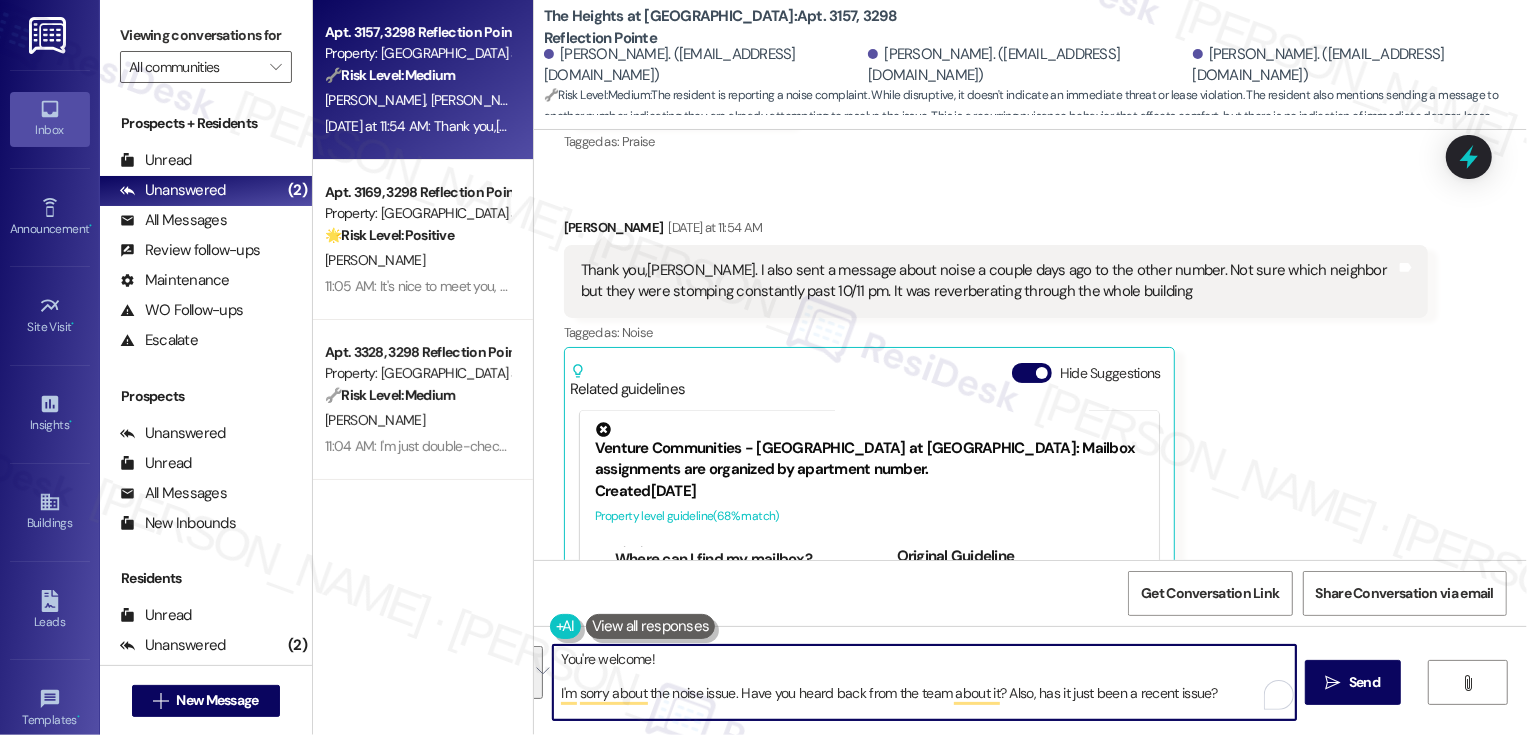 paste on "I’m sorry to hear about the noise issue. Have you heard back from the team regarding it yet? Also, has this just started recently, or has it been going on for a whil" 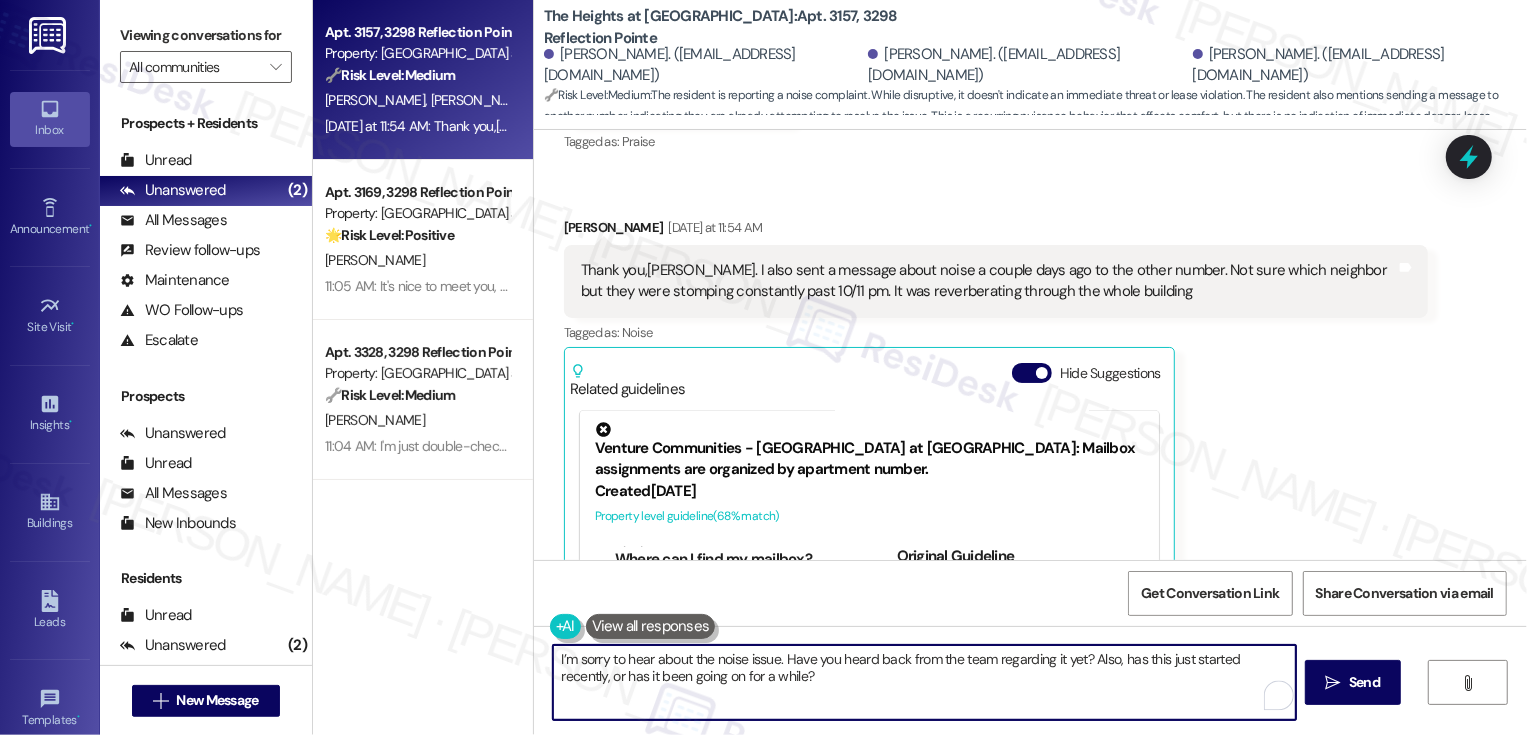 click on "I’m sorry to hear about the noise issue. Have you heard back from the team regarding it yet? Also, has this just started recently, or has it been going on for a while?" at bounding box center [924, 682] 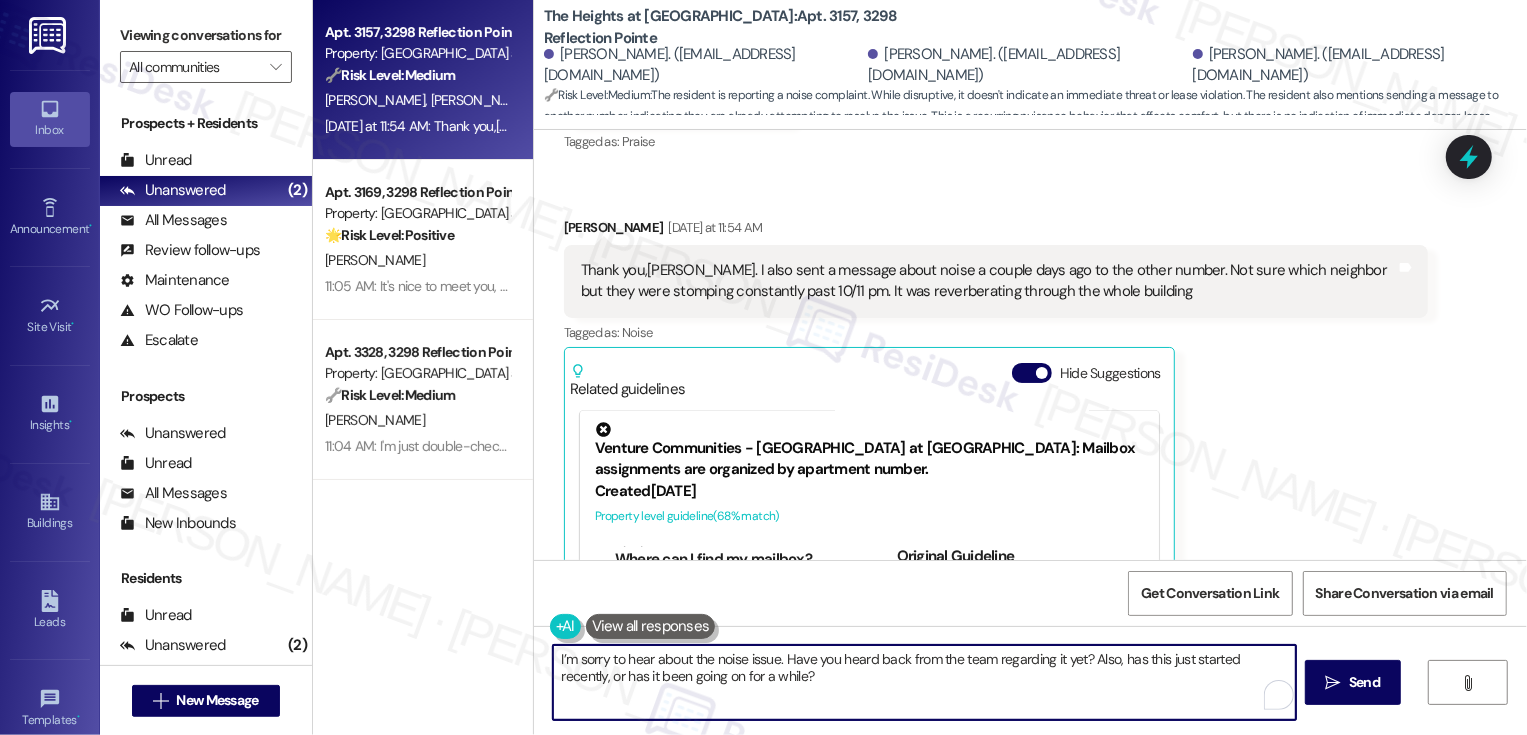click on "I’m sorry to hear about the noise issue. Have you heard back from the team regarding it yet? Also, has this just started recently, or has it been going on for a while?" at bounding box center (924, 682) 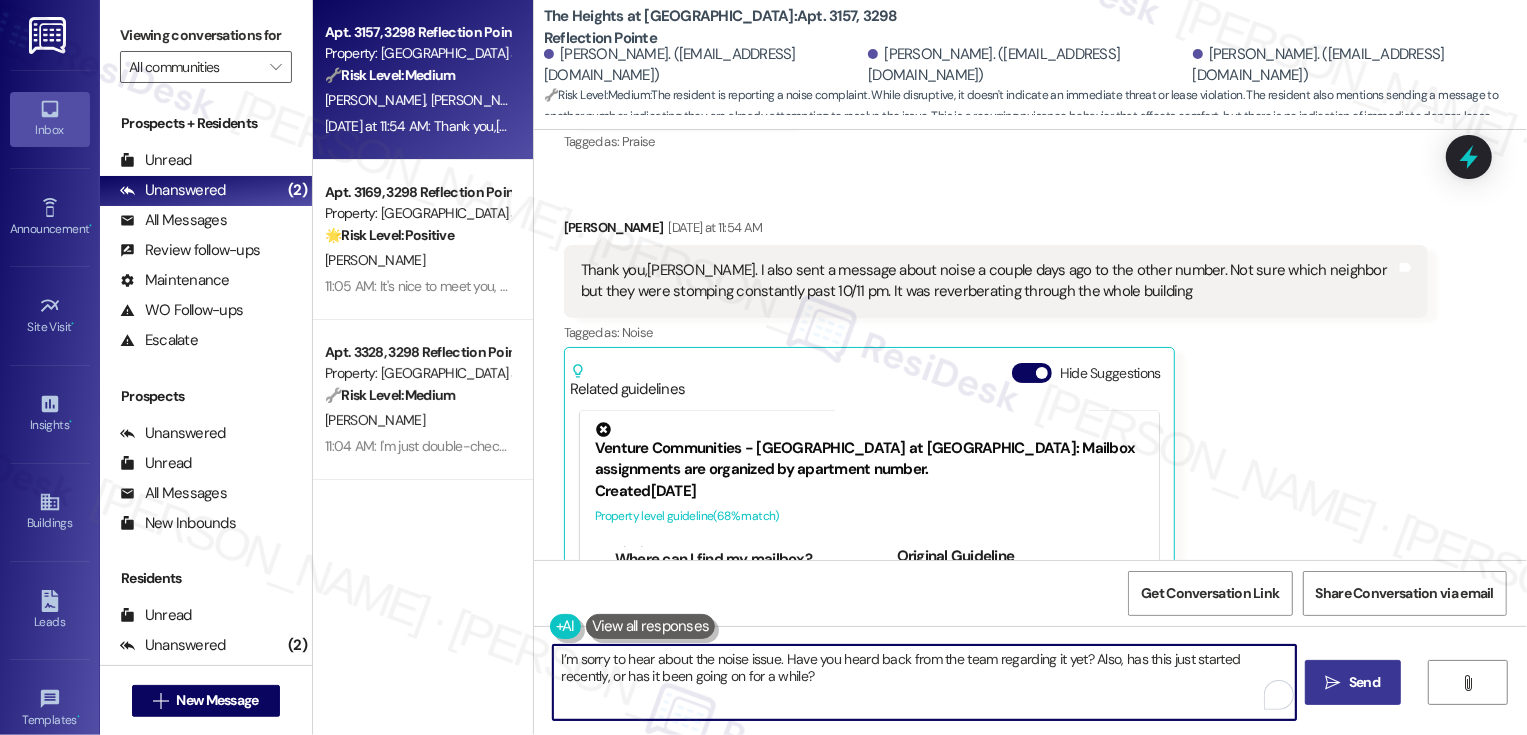 type on "I’m sorry to hear about the noise issue. Have you heard back from the team regarding it yet? Also, has this just started recently, or has it been going on for a while?" 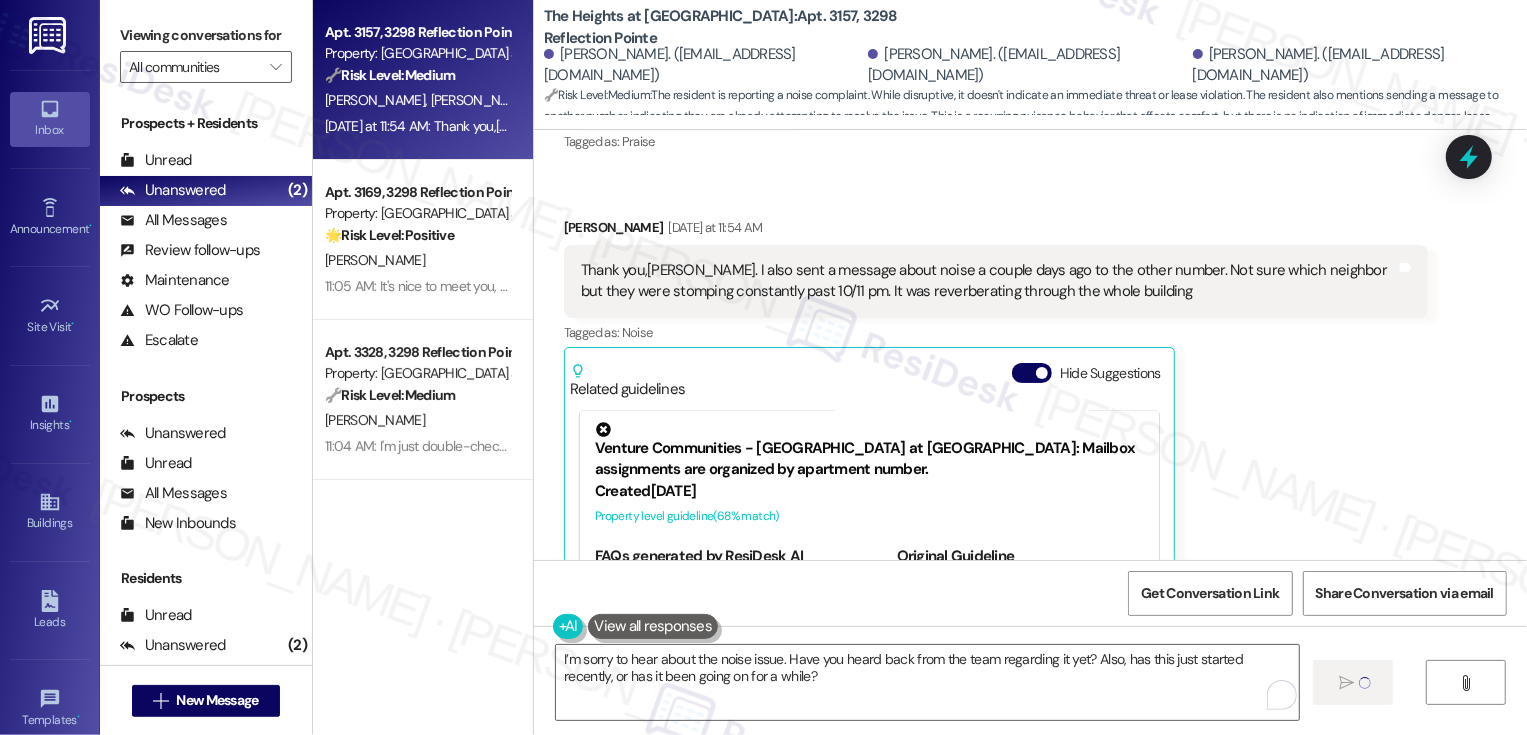 type 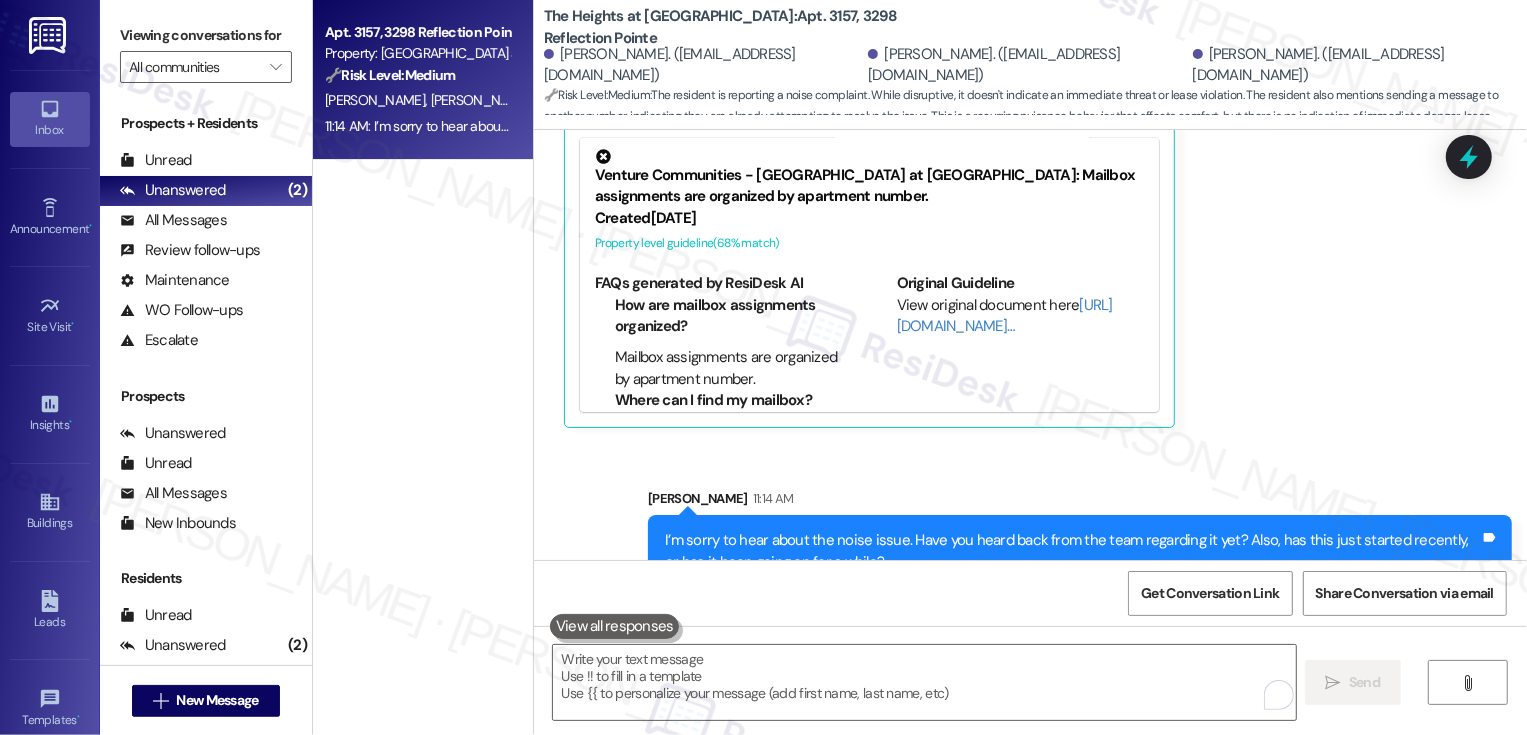 scroll, scrollTop: 2886, scrollLeft: 0, axis: vertical 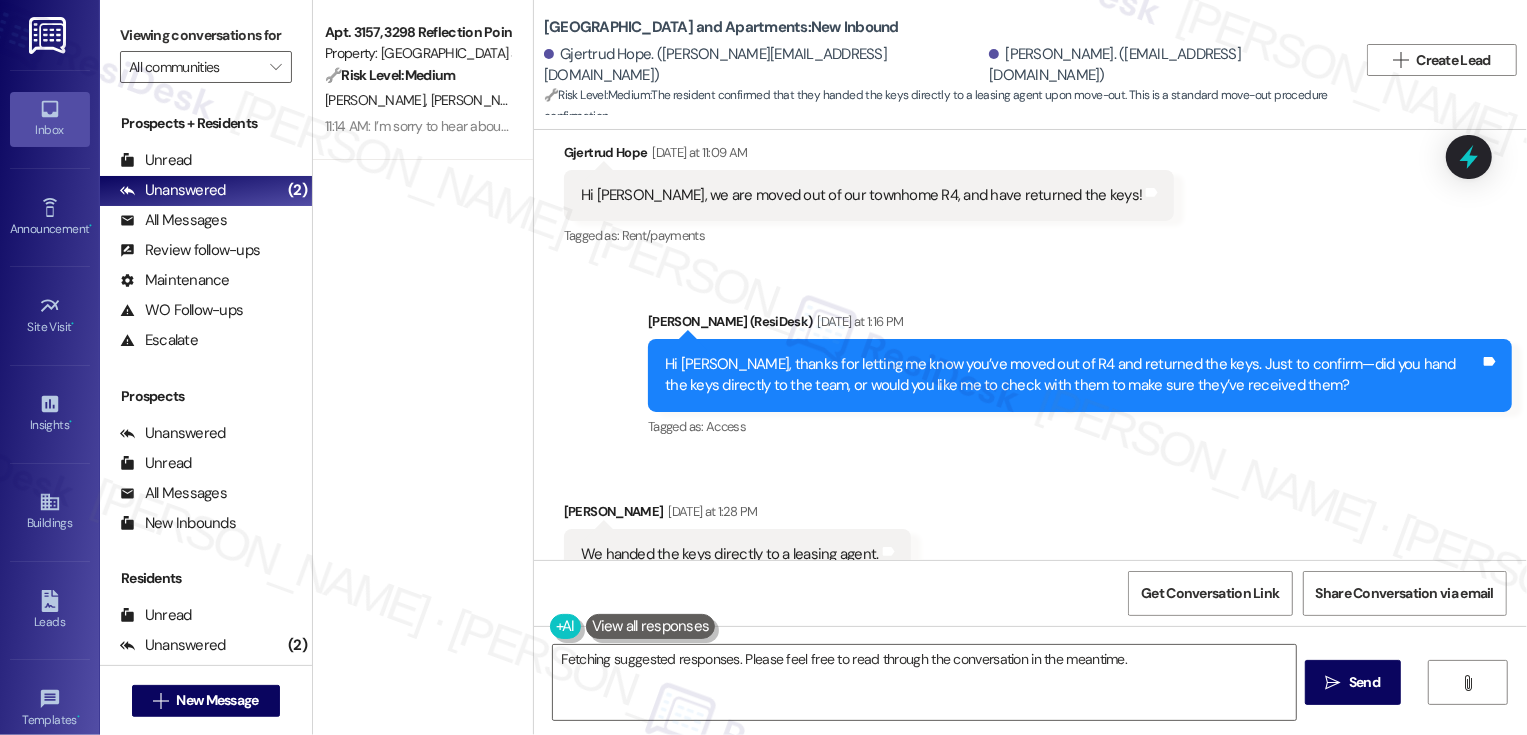 drag, startPoint x: 659, startPoint y: 659, endPoint x: 425, endPoint y: 662, distance: 234.01923 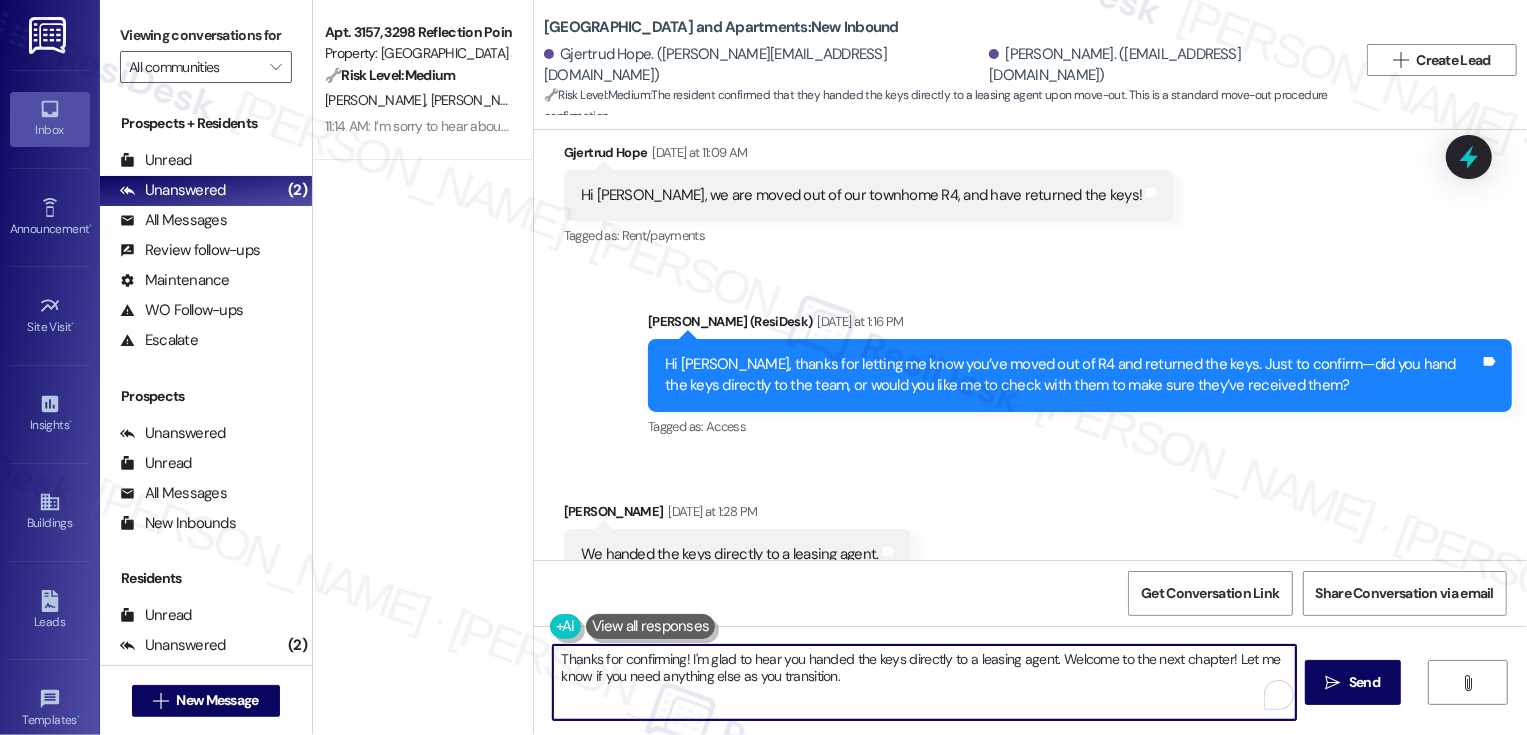 drag, startPoint x: 681, startPoint y: 655, endPoint x: 907, endPoint y: 698, distance: 230.05434 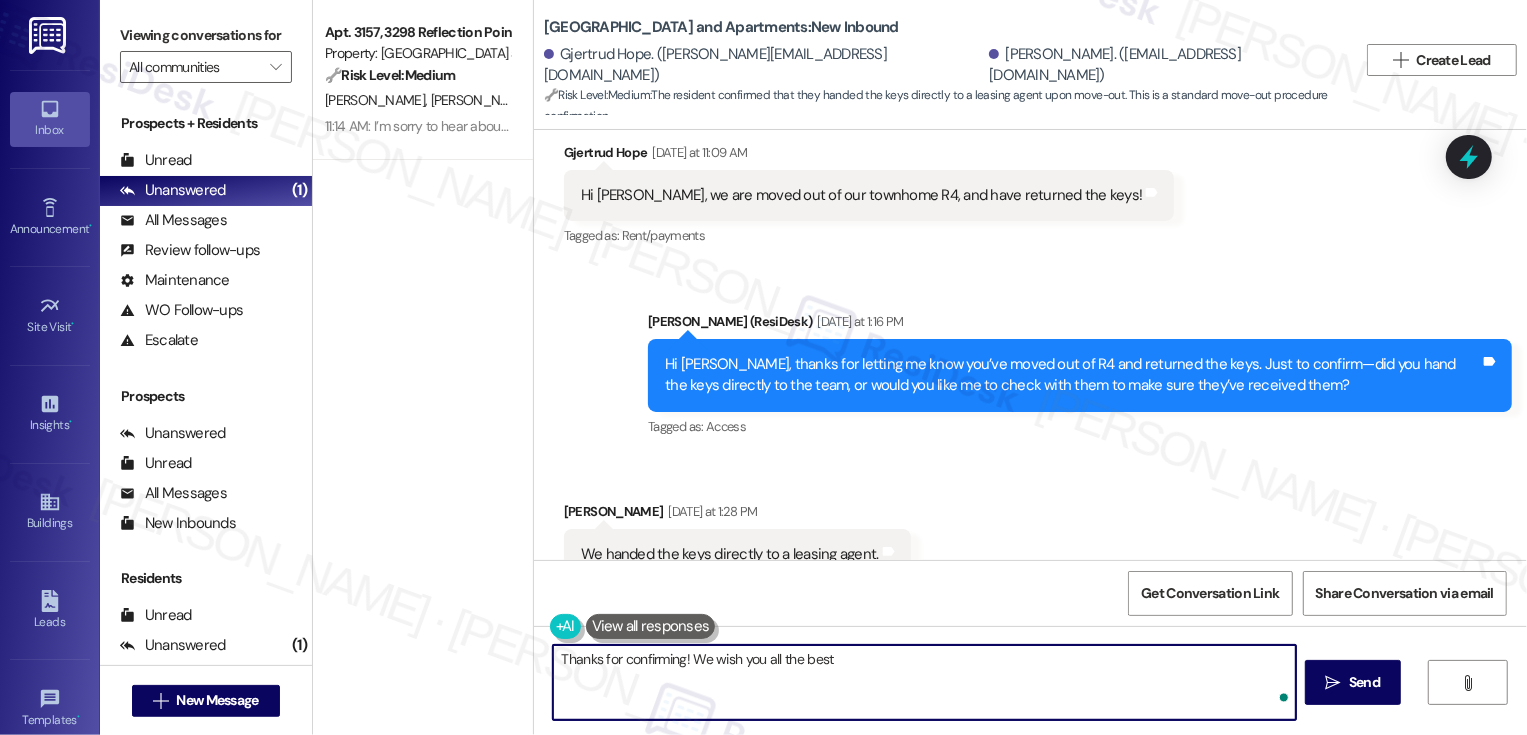 type on "Thanks for confirming! We wish you all the best!" 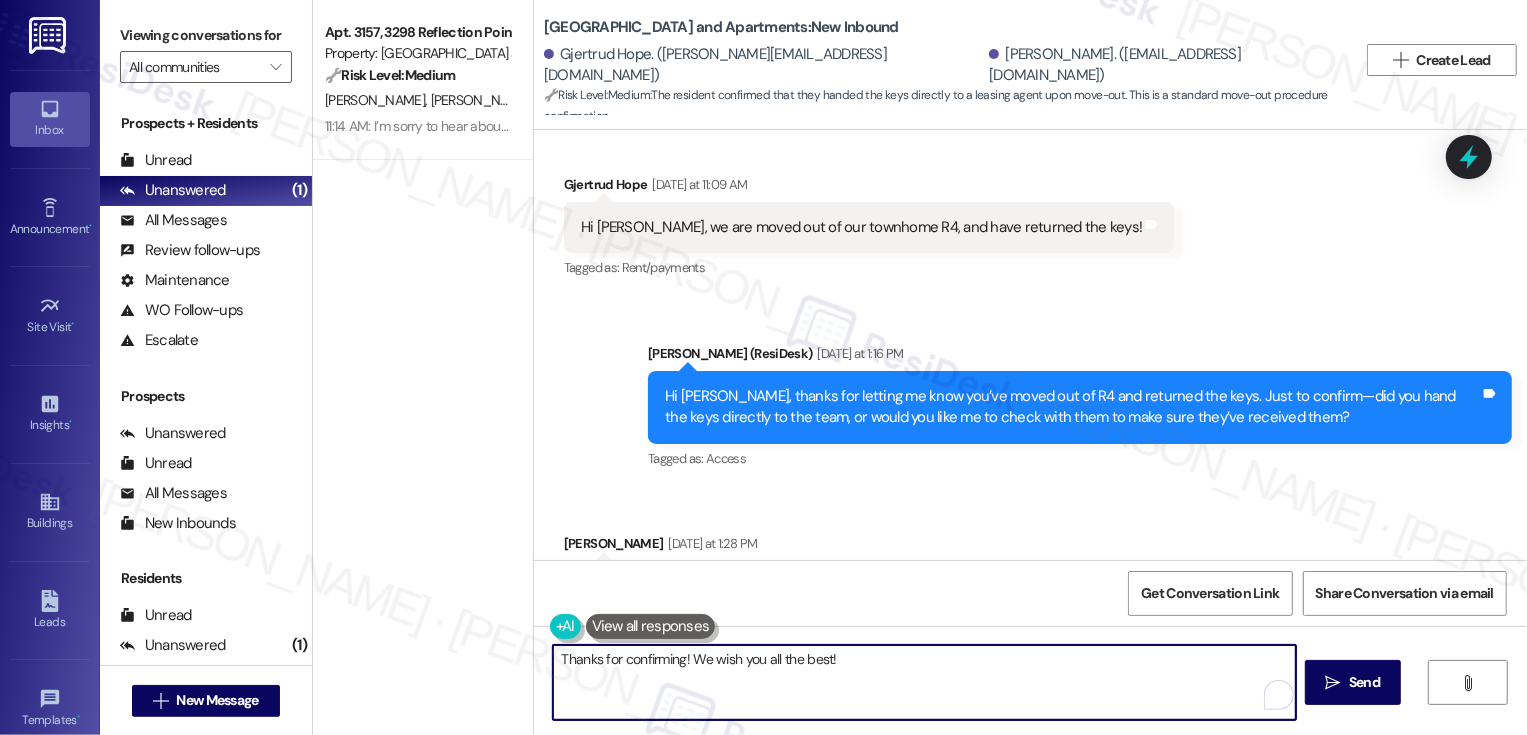 scroll, scrollTop: 3364, scrollLeft: 0, axis: vertical 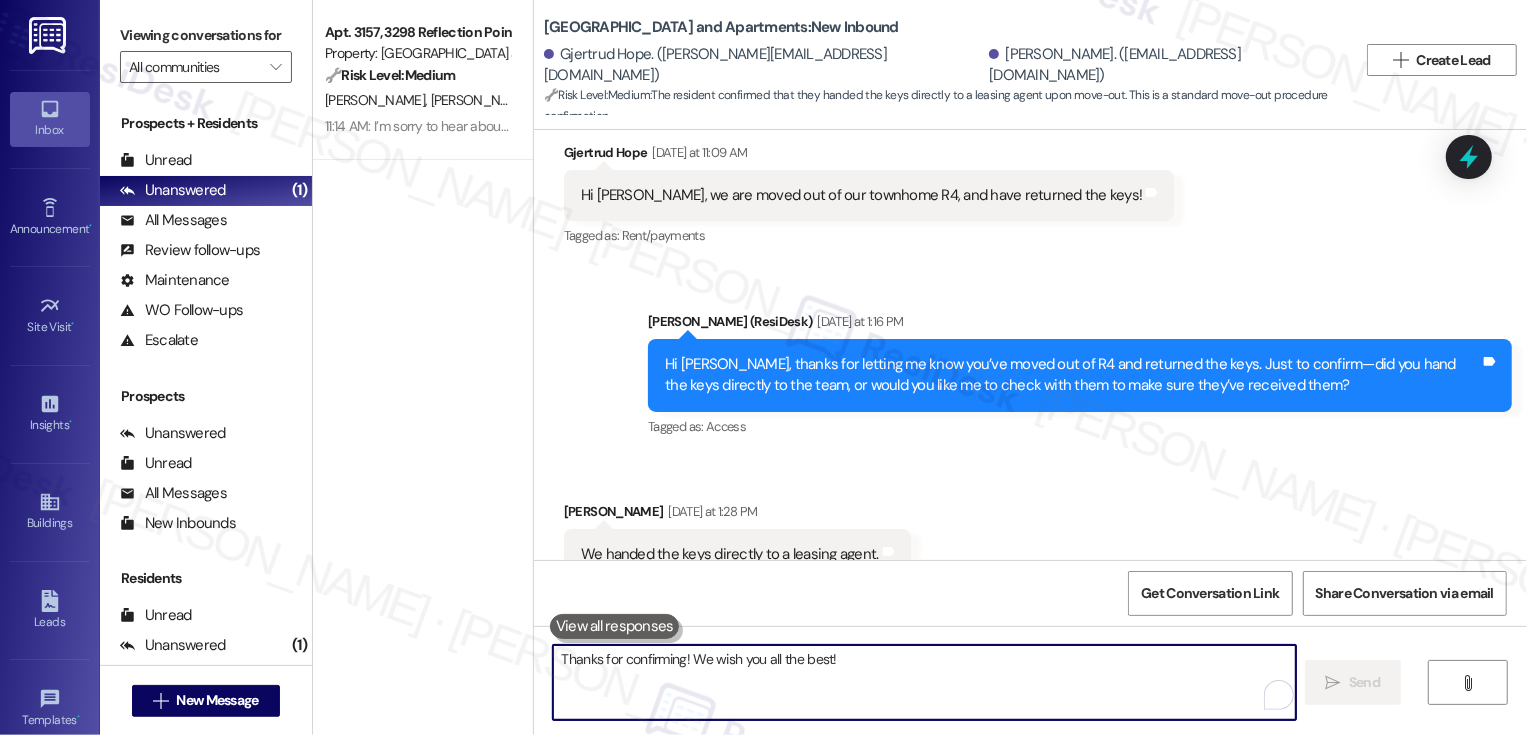 type 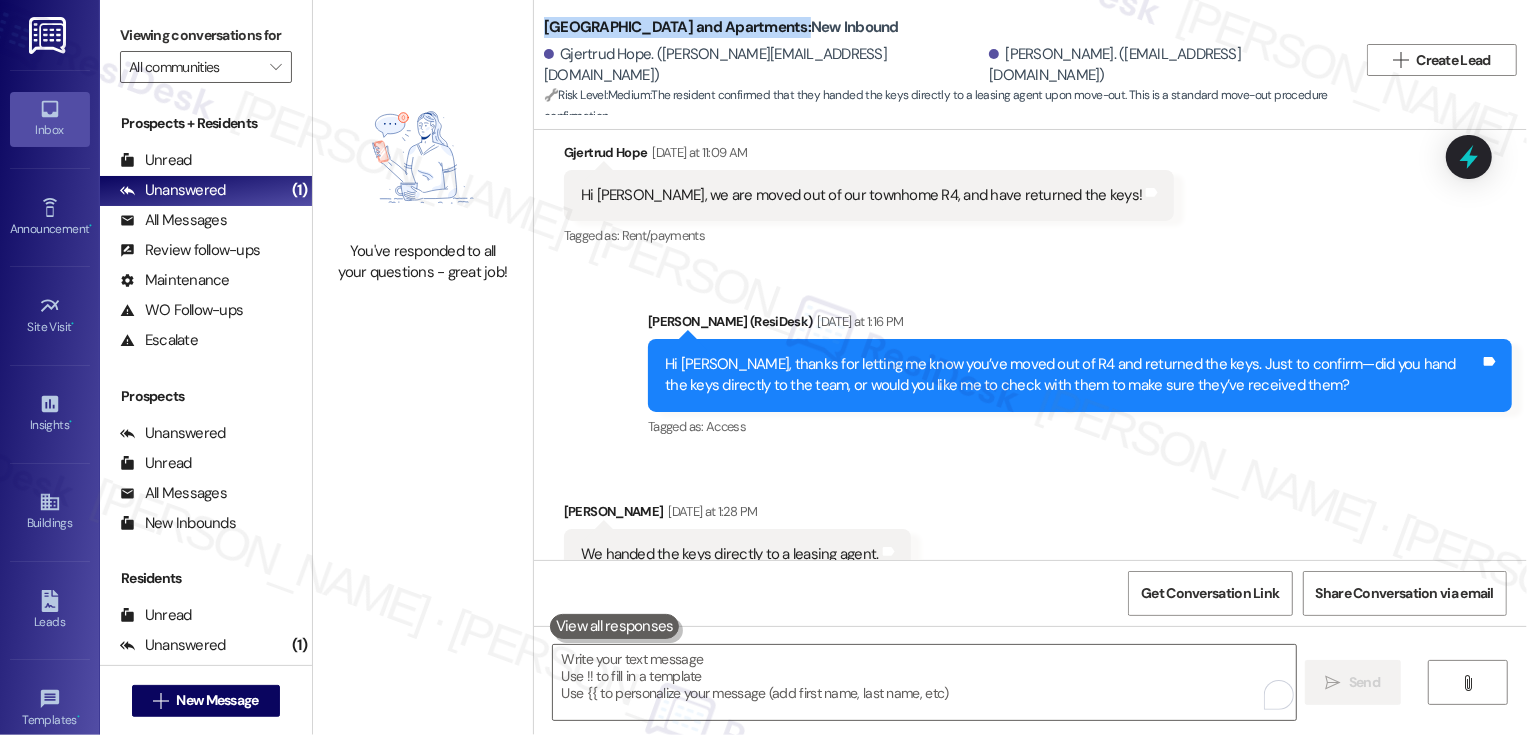 drag, startPoint x: 530, startPoint y: 27, endPoint x: 783, endPoint y: 30, distance: 253.01779 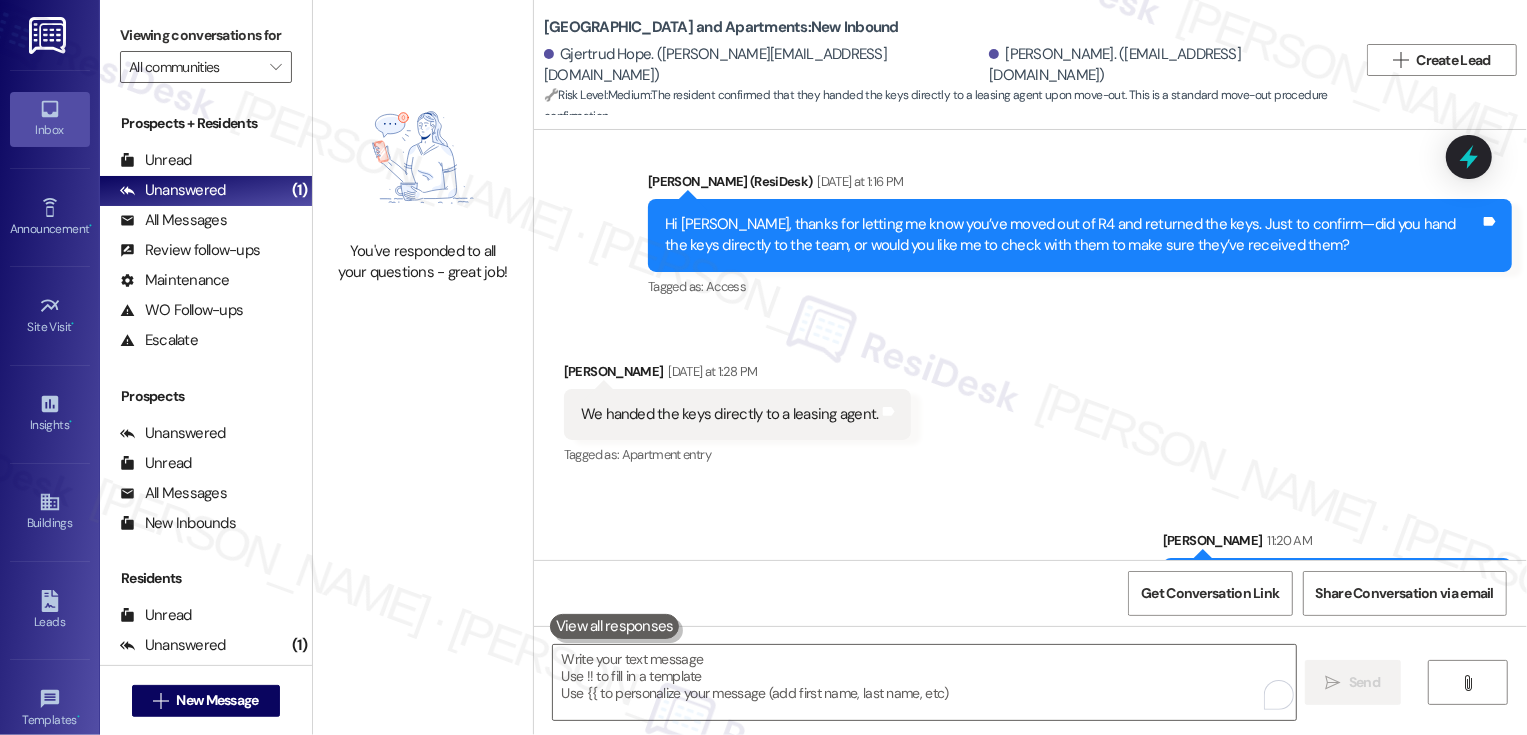 scroll, scrollTop: 3375, scrollLeft: 0, axis: vertical 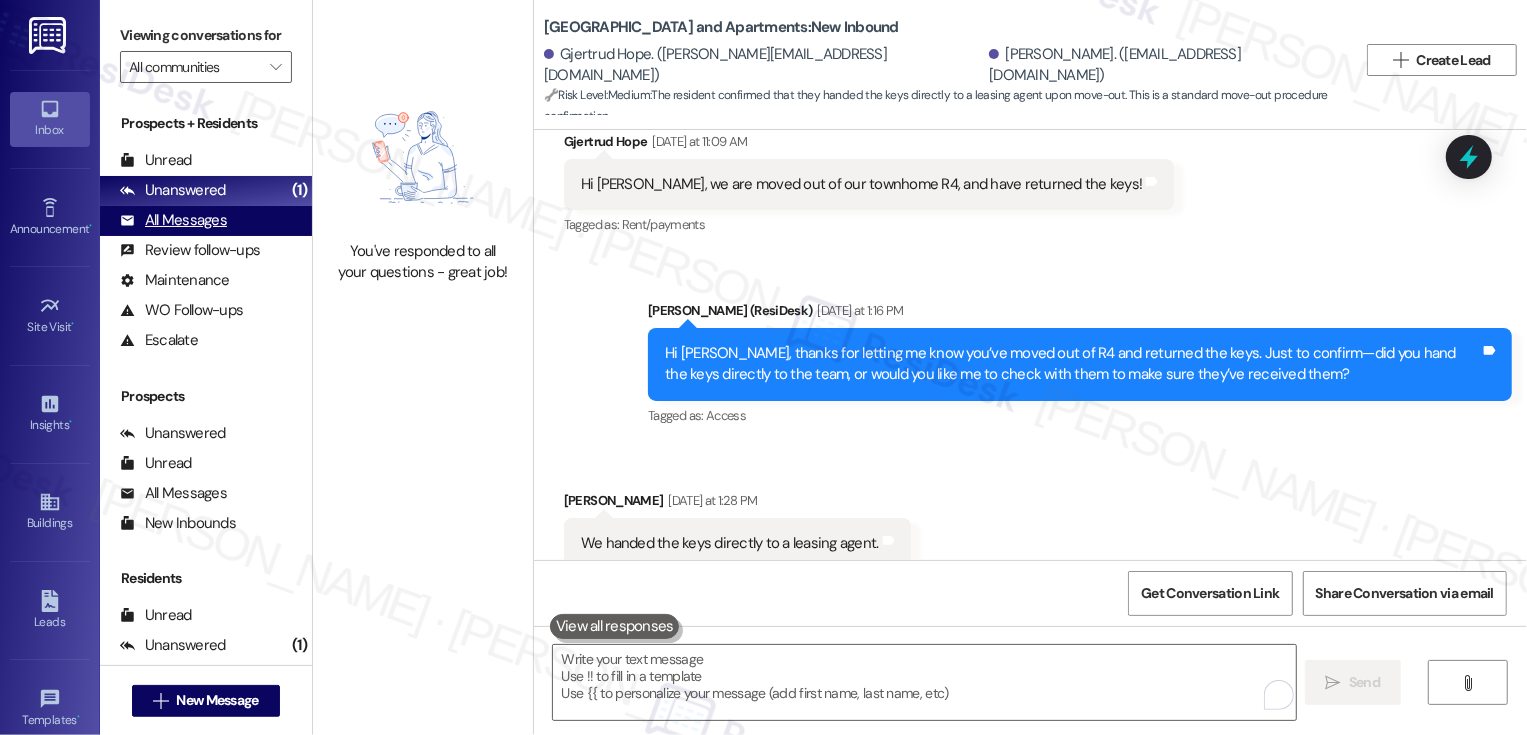 click on "All Messages (undefined)" at bounding box center [206, 221] 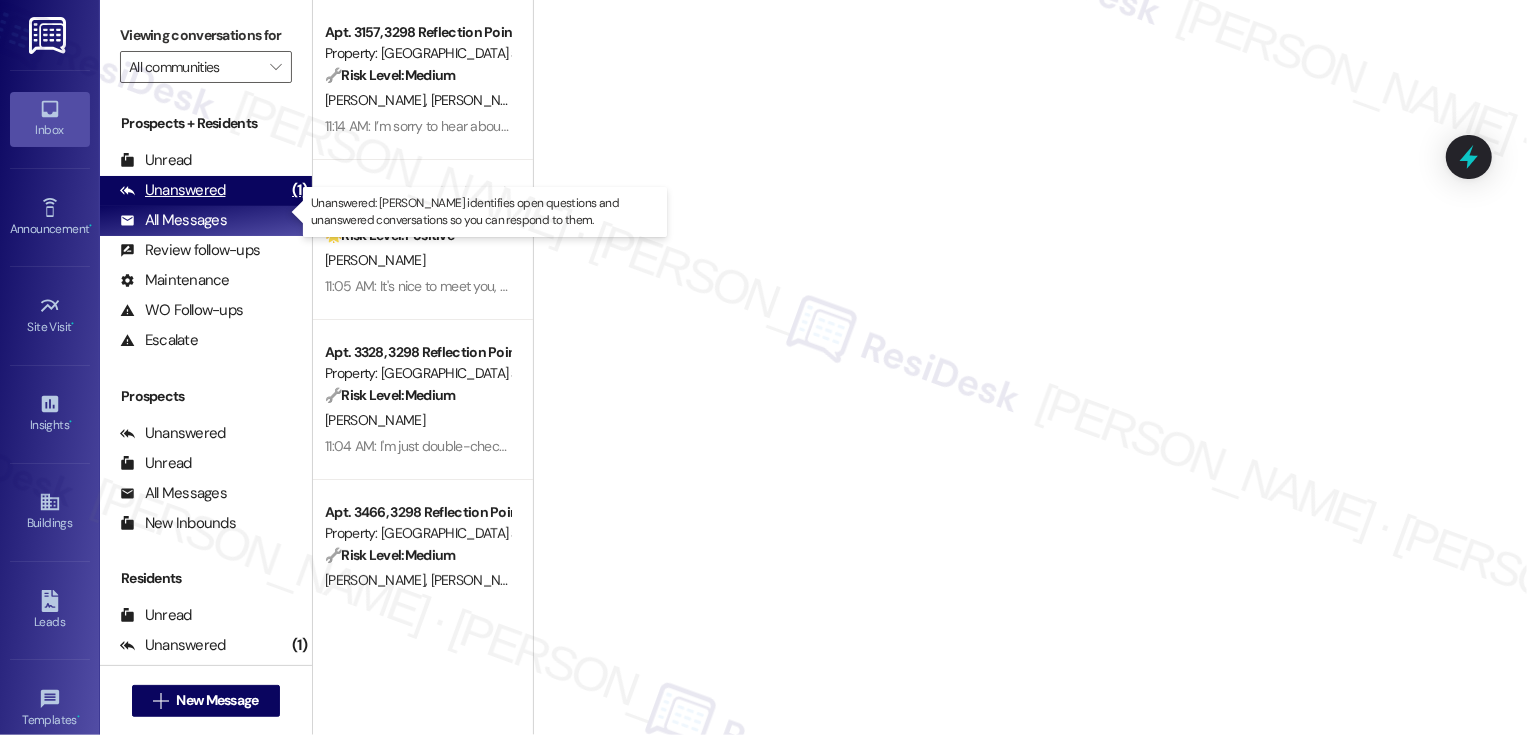 click on "Unanswered" at bounding box center (173, 190) 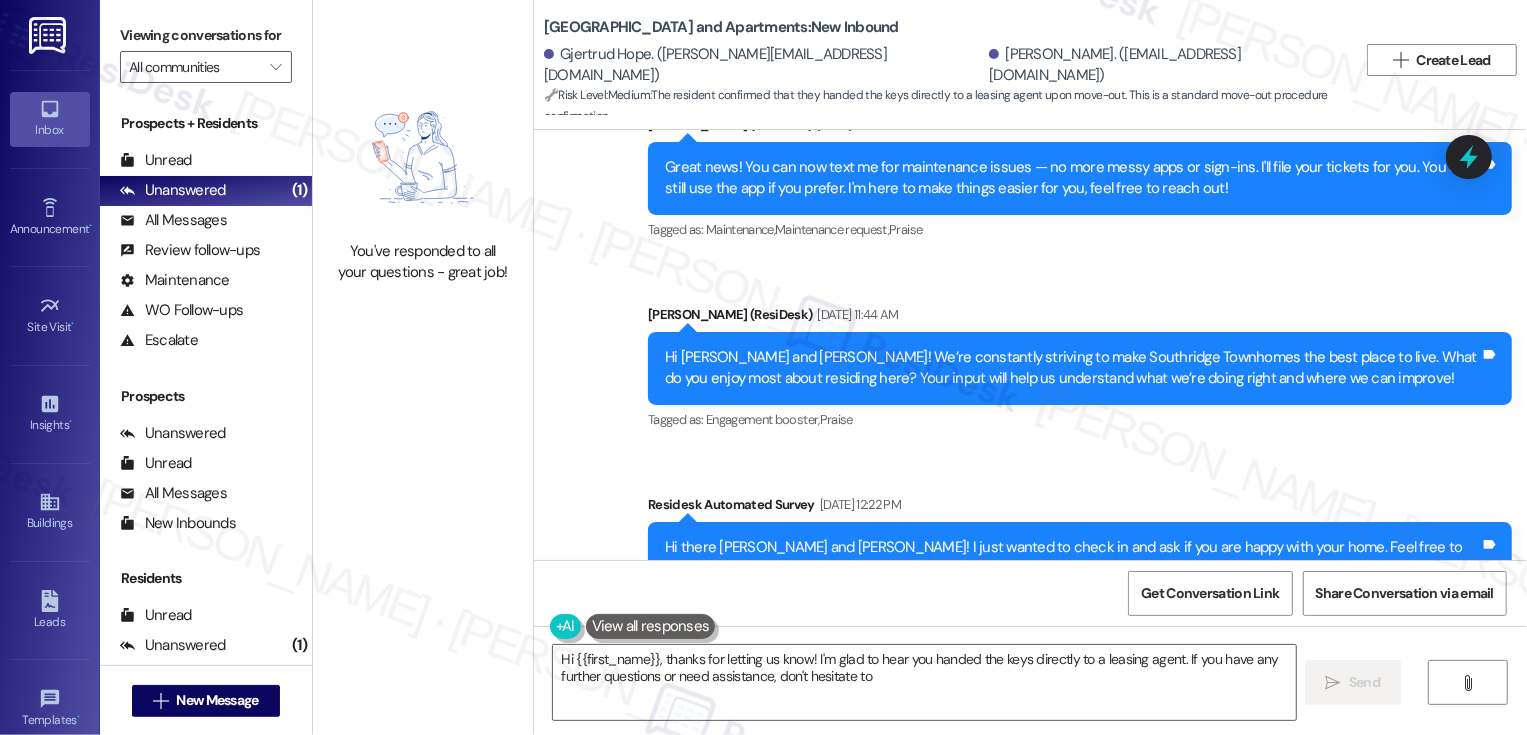 scroll, scrollTop: 3533, scrollLeft: 0, axis: vertical 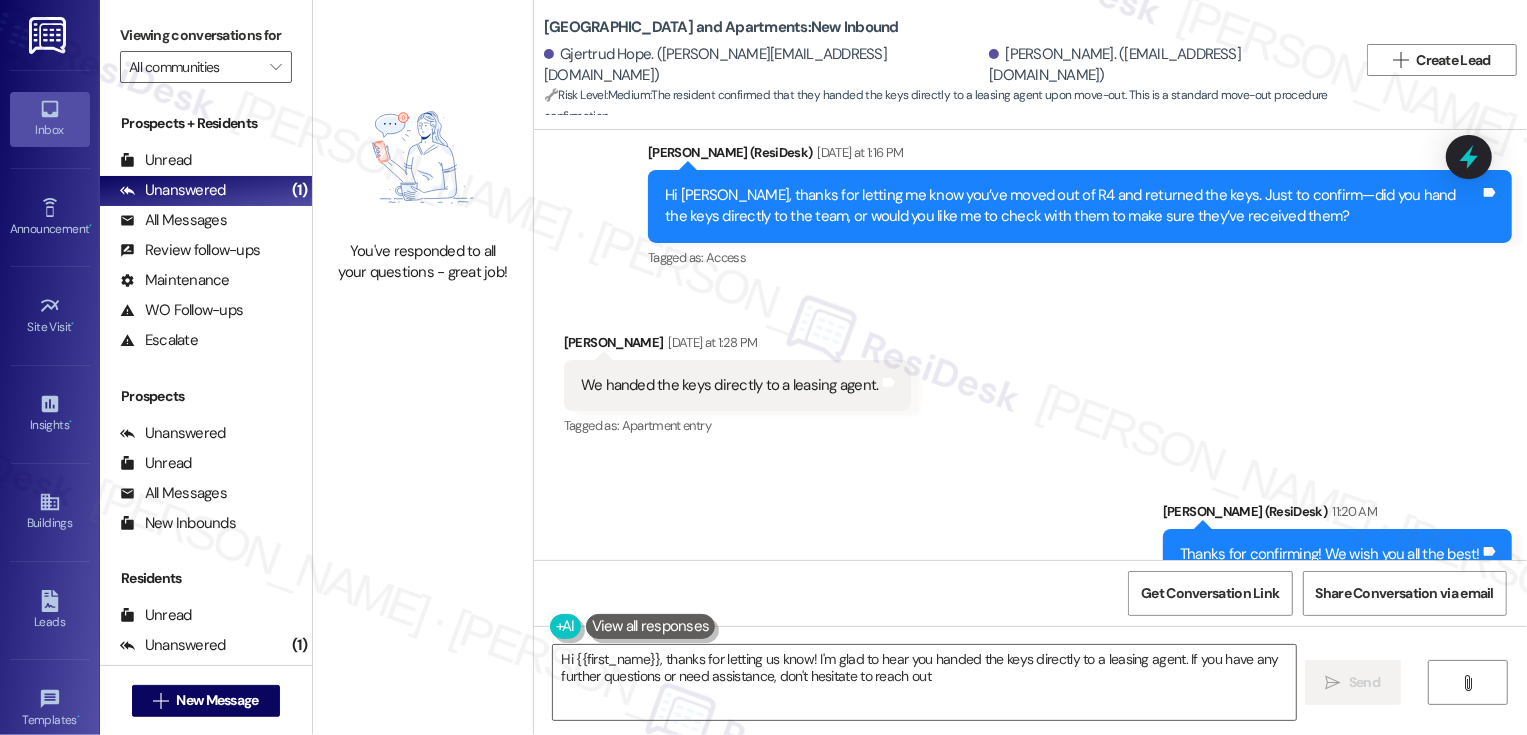 type on "Hi {{first_name}}, thanks for letting us know! I'm glad to hear you handed the keys directly to a leasing agent. If you have any further questions or need assistance, don't hesitate to reach out!" 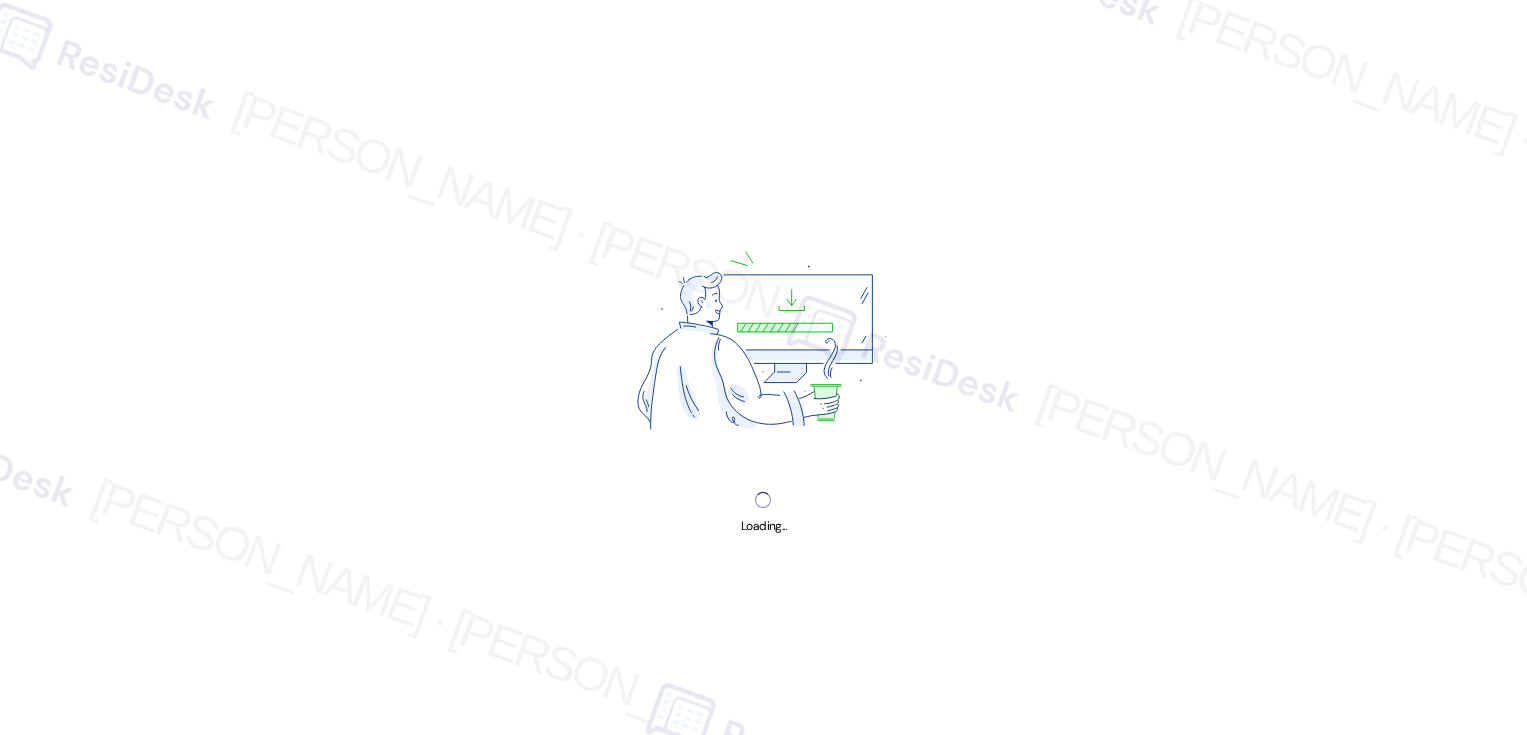 scroll, scrollTop: 0, scrollLeft: 0, axis: both 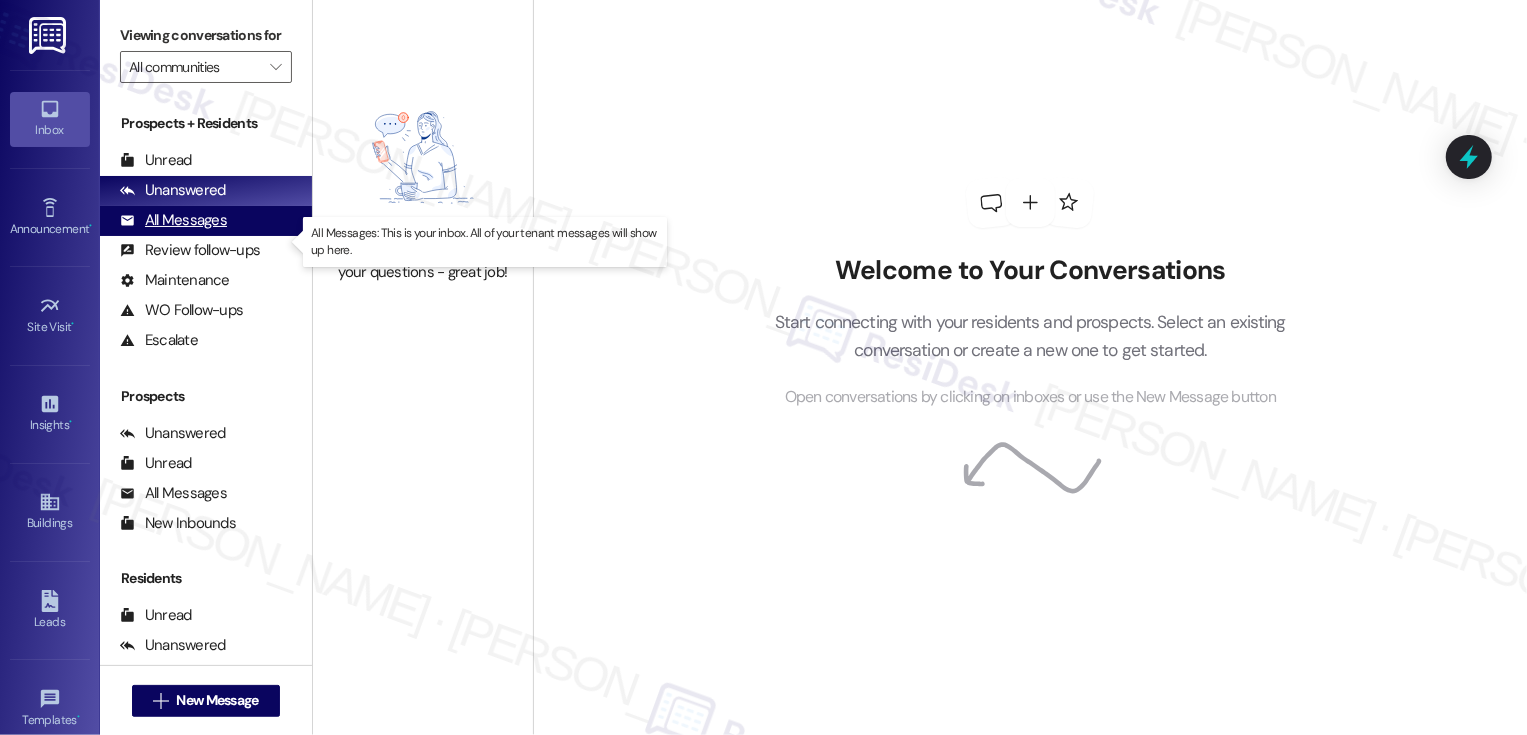 click on "All Messages" at bounding box center [173, 220] 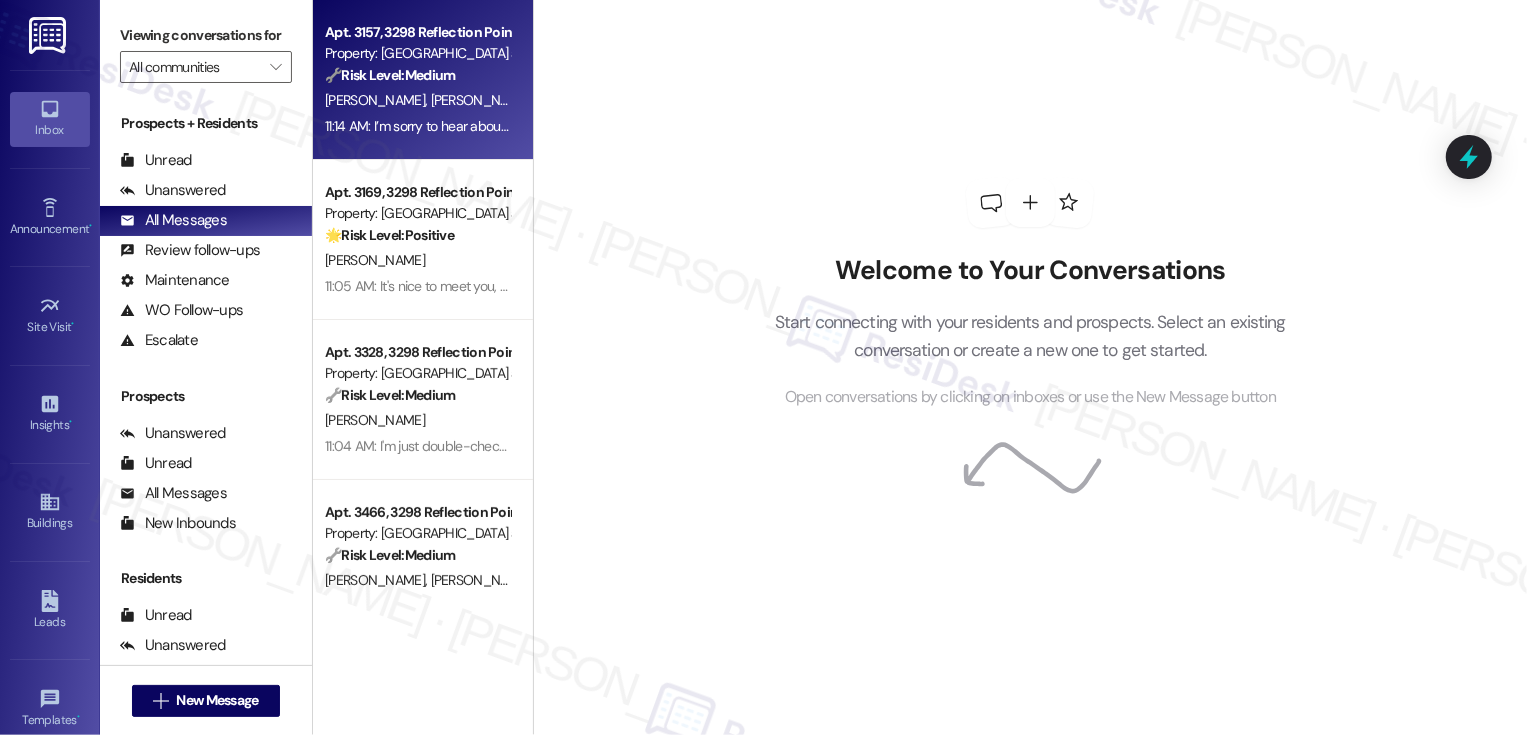 click on "11:14 AM: I’m sorry to hear about the noise issue. Have you heard back from the team regarding it yet? Also, has this just started recently, or has it been going on for a while? 11:14 AM: I’m sorry to hear about the noise issue. Have you heard back from the team regarding it yet? Also, has this just started recently, or has it been going on for a while?" at bounding box center (817, 126) 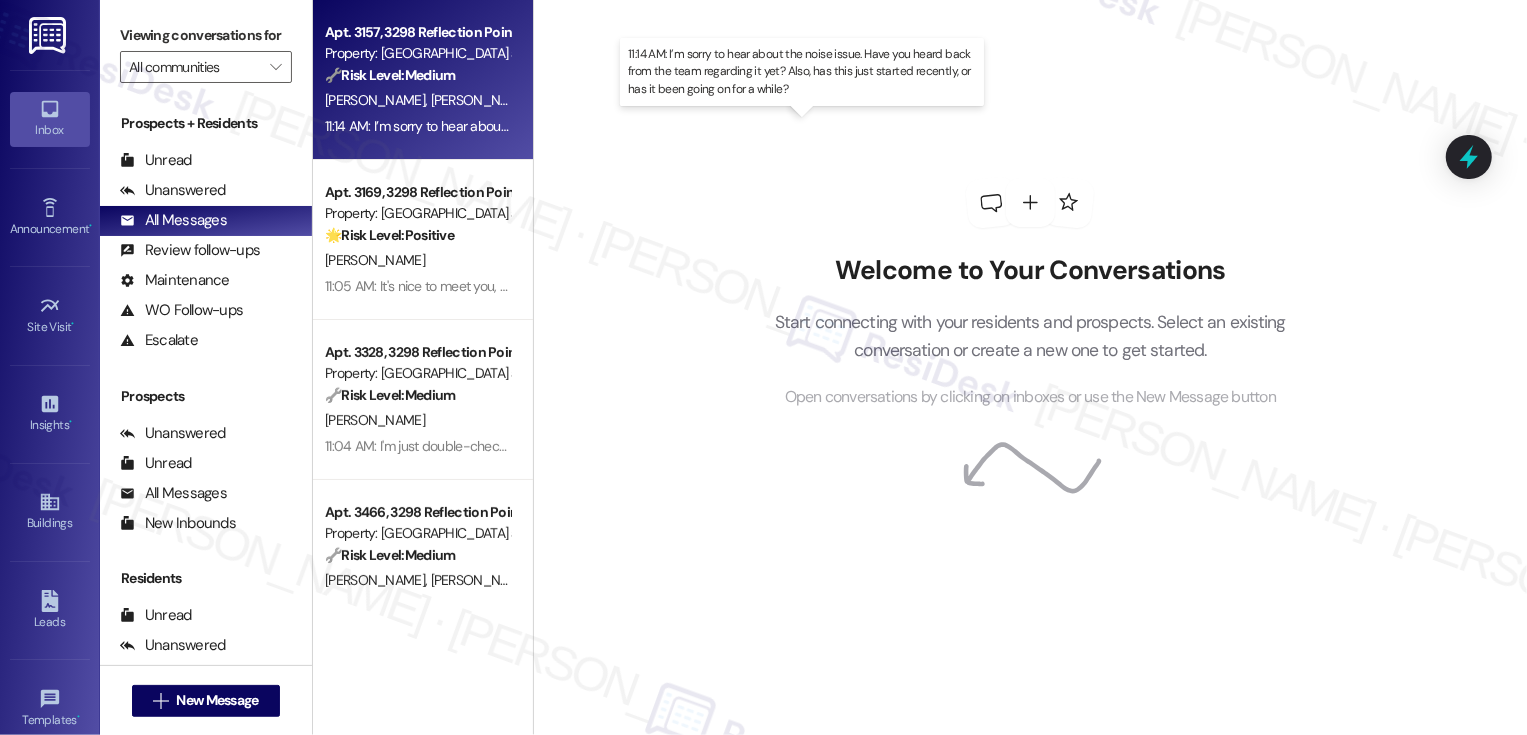 click on "11:14 AM: I’m sorry to hear about the noise issue. Have you heard back from the team regarding it yet? Also, has this just started recently, or has it been going on for a while? 11:14 AM: I’m sorry to hear about the noise issue. Have you heard back from the team regarding it yet? Also, has this just started recently, or has it been going on for a while?" at bounding box center [817, 126] 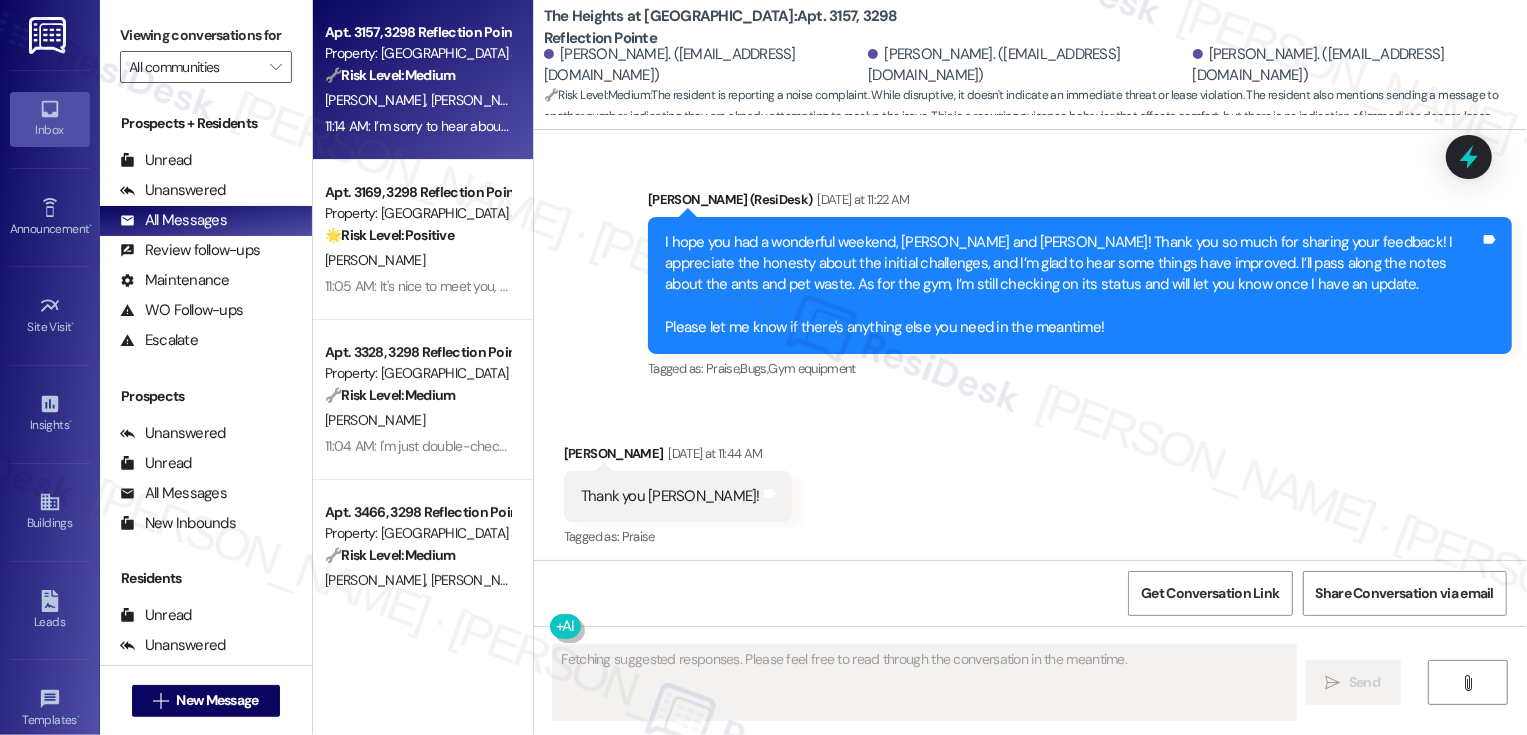 scroll, scrollTop: 2776, scrollLeft: 0, axis: vertical 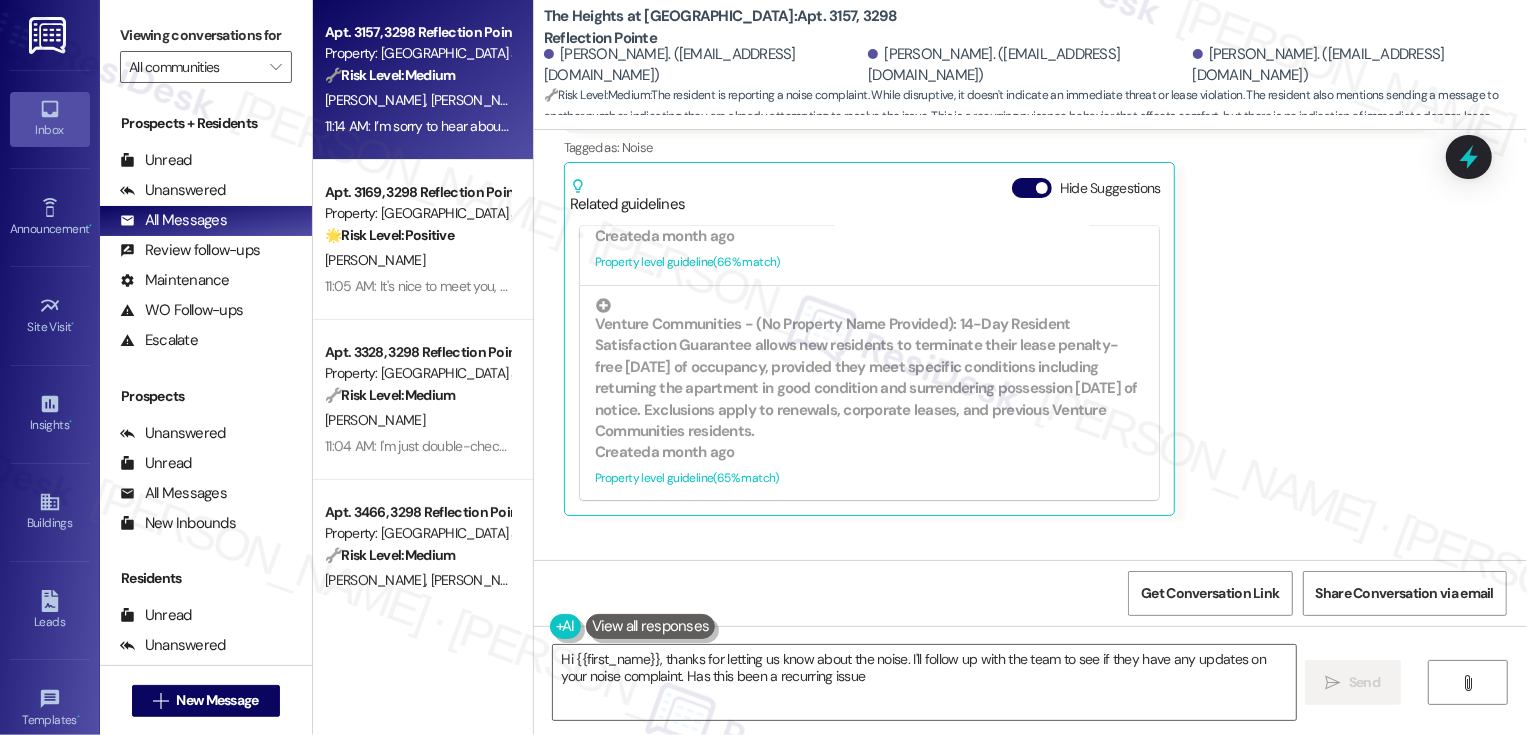 type on "Hi {{first_name}}, thanks for letting us know about the noise. I'll follow up with the team to see if they have any updates on your noise complaint. Has this been a recurring issue?" 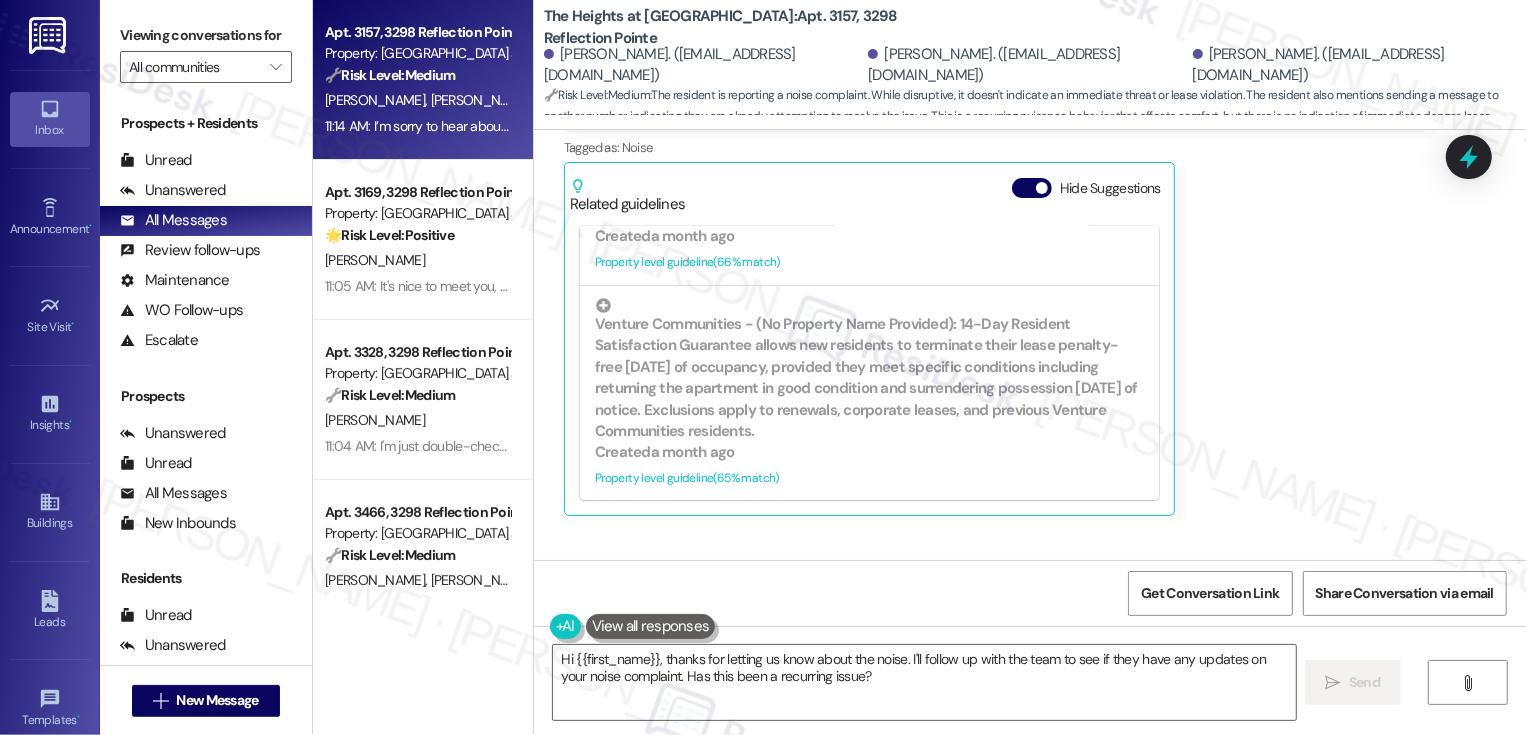 click on "[PERSON_NAME] [DATE] at 11:54 AM Thank you,[PERSON_NAME]. I also sent a message about noise a couple days ago to the other number. Not sure which neighbor but they were stomping constantly past 10/11 pm. It was reverberating through the whole building Tags and notes Tagged as:   Noise Click to highlight conversations about Noise  Related guidelines Hide Suggestions Venture Communities - The Heights at [GEOGRAPHIC_DATA]: Mailbox assignments are organized by apartment number.
Created  [DATE] Property level guideline  ( 68 % match) FAQs generated by ResiDesk AI How are mailbox assignments organized? Mailbox assignments are organized by apartment number. Where can I find my mailbox? Your mailbox is assigned based on your apartment number. Is there a specific mailbox for my apartment? Yes, your mailbox is assigned according to your apartment number. Do I need to set up my own mailbox? No, mailboxes are pre-assigned based on your apartment number. What if I can't find my mailbox? Are mailboxes shared between apartments?" at bounding box center [996, 274] 